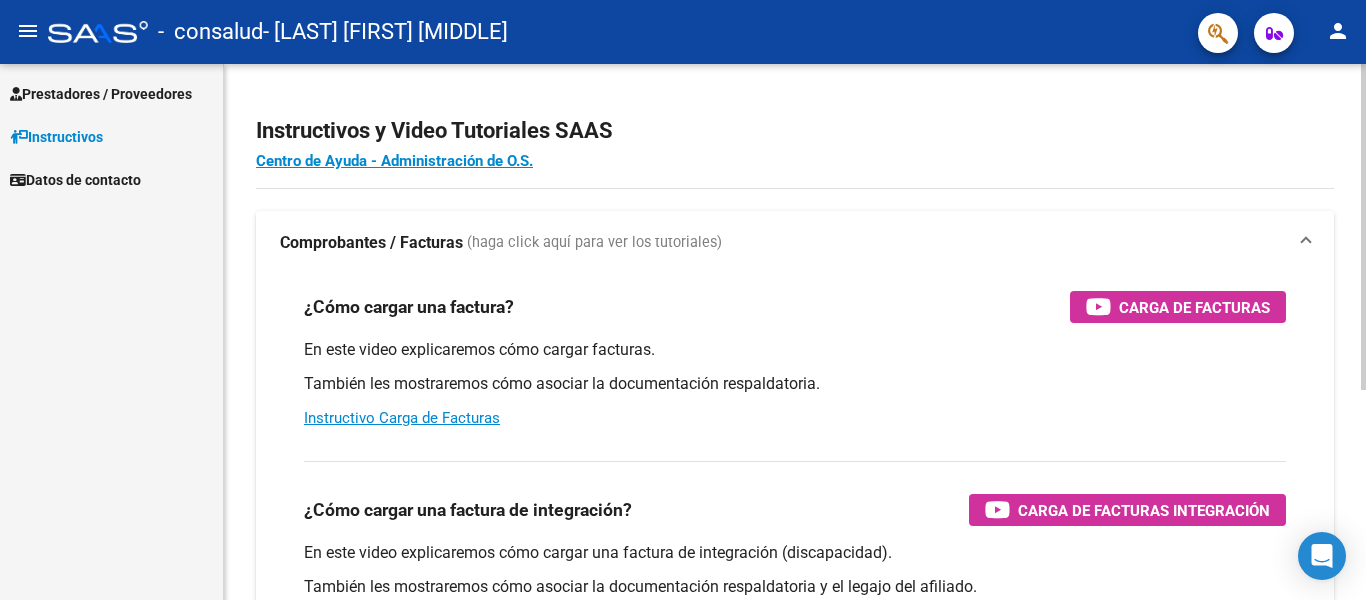 scroll, scrollTop: 0, scrollLeft: 0, axis: both 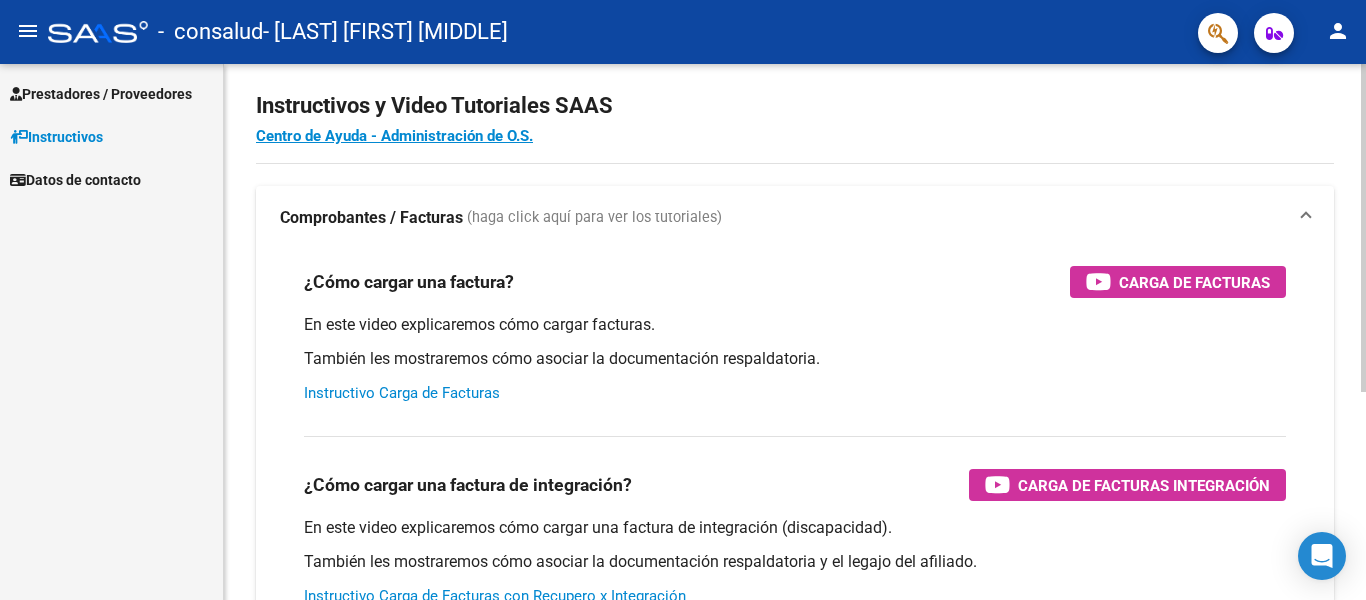 click on "Instructivo Carga de Facturas" at bounding box center [402, 393] 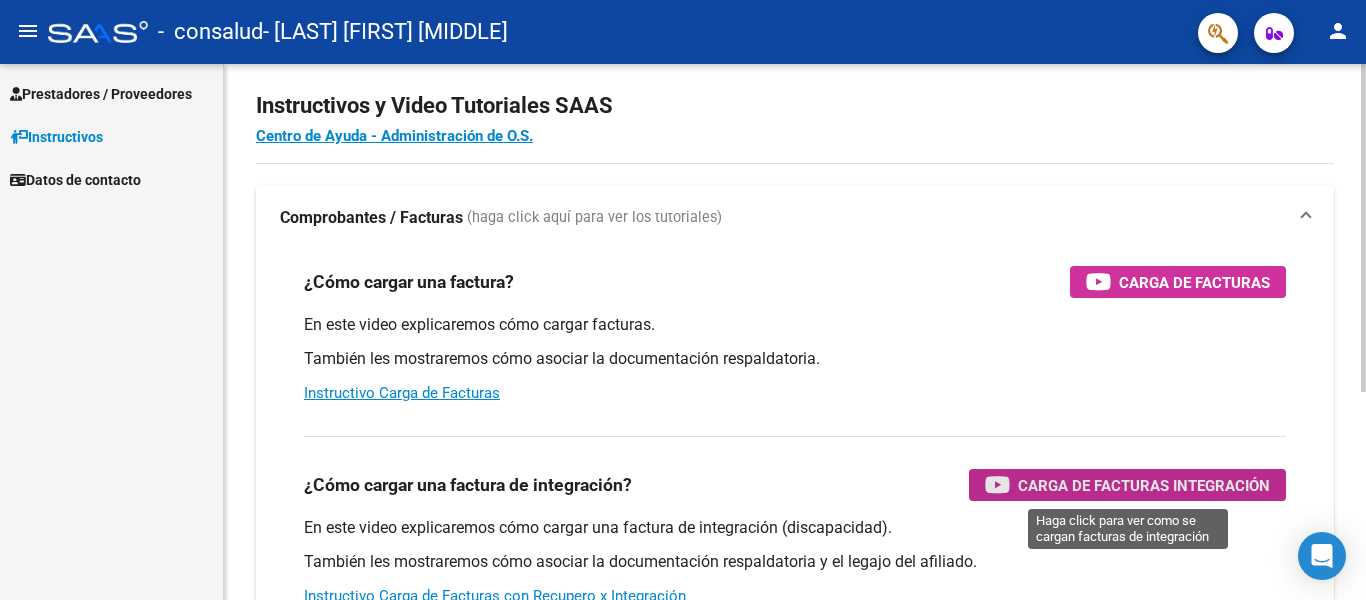 click on "Carga de Facturas Integración" at bounding box center (1144, 485) 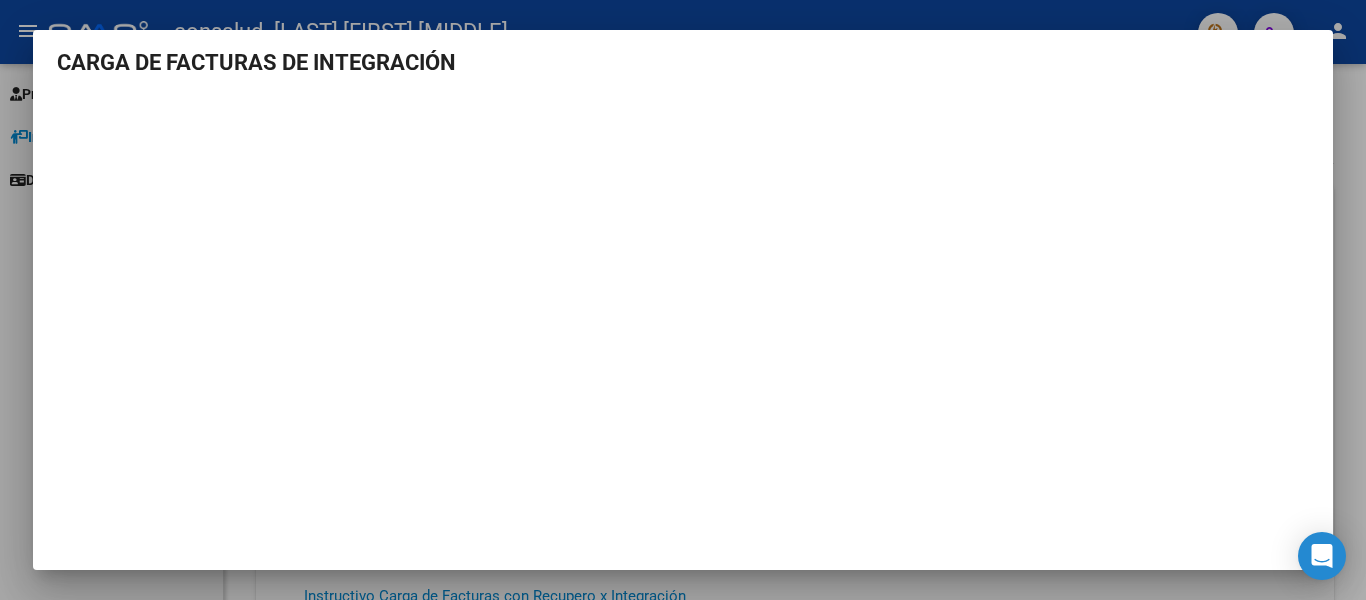 scroll, scrollTop: 0, scrollLeft: 0, axis: both 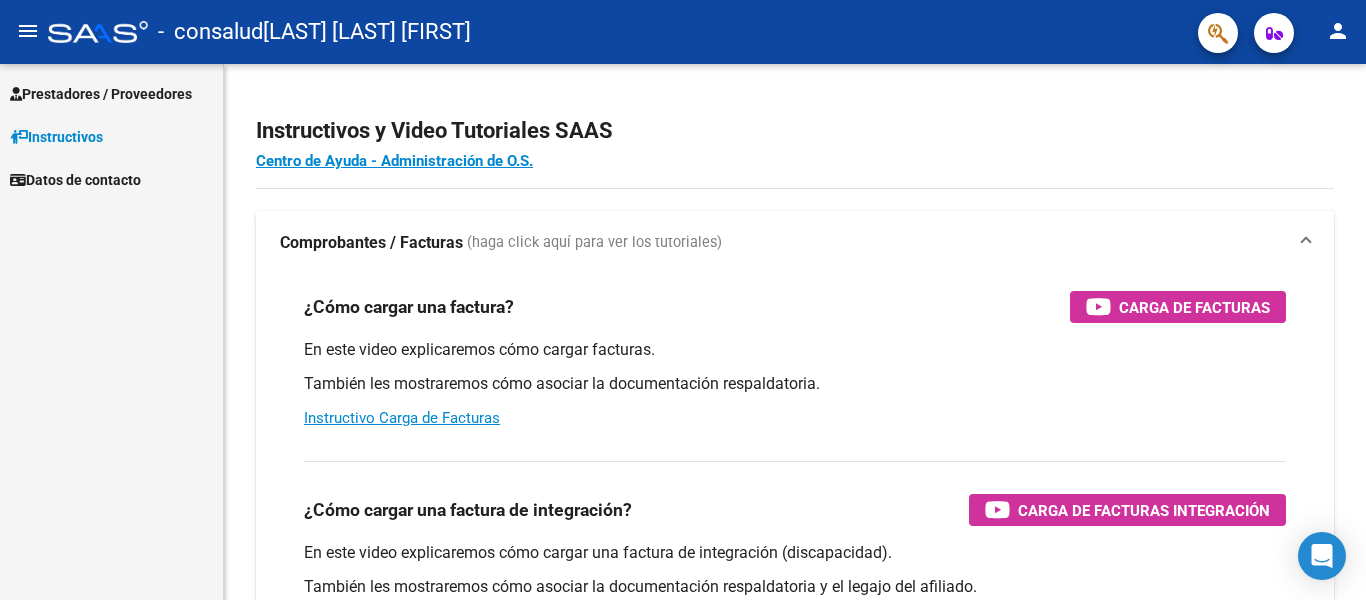 click on "Prestadores / Proveedores" at bounding box center (101, 94) 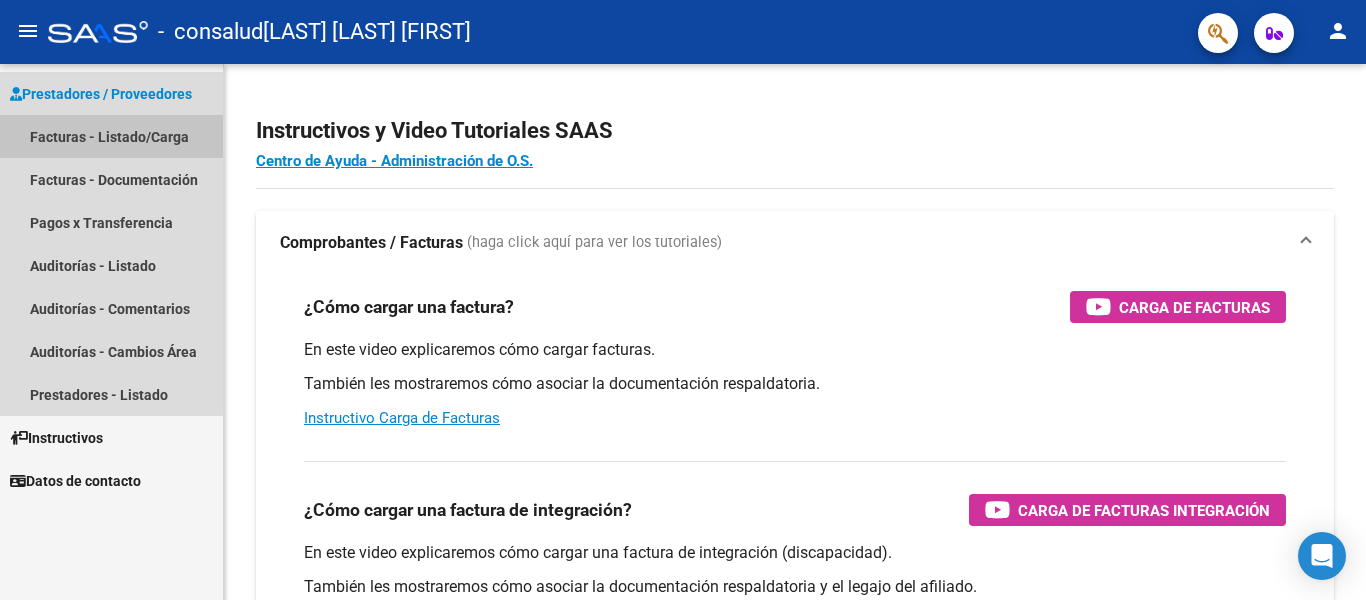 click on "Facturas - Listado/Carga" at bounding box center (111, 136) 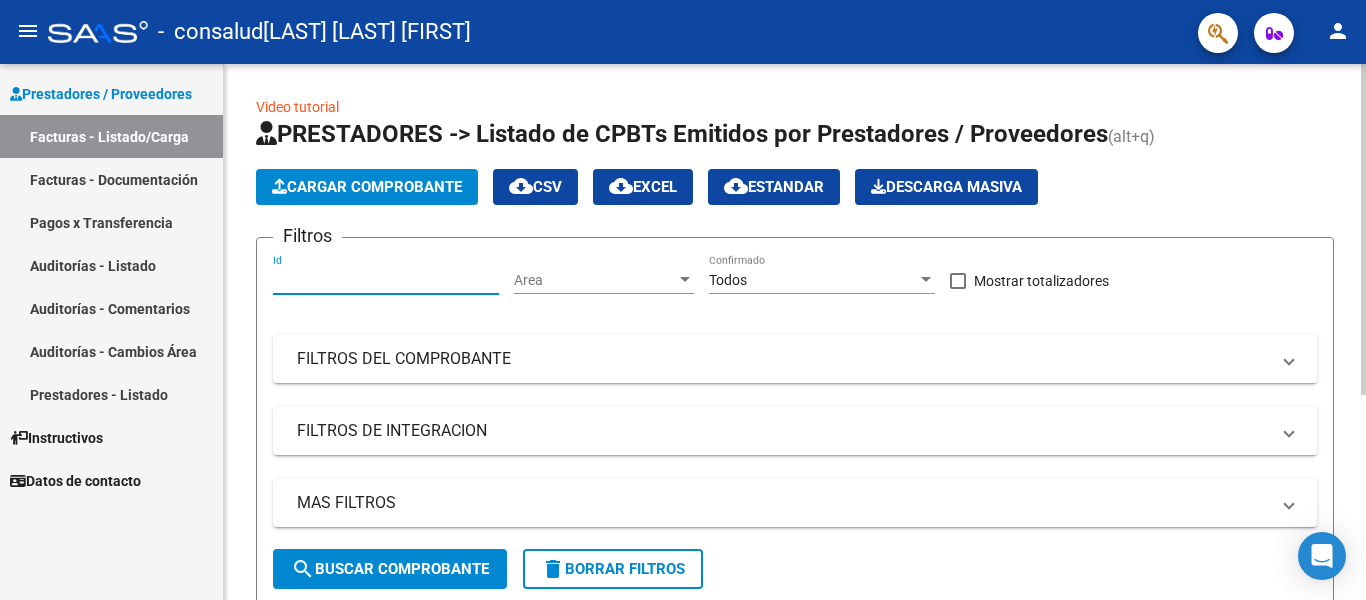 click on "Id" at bounding box center [386, 280] 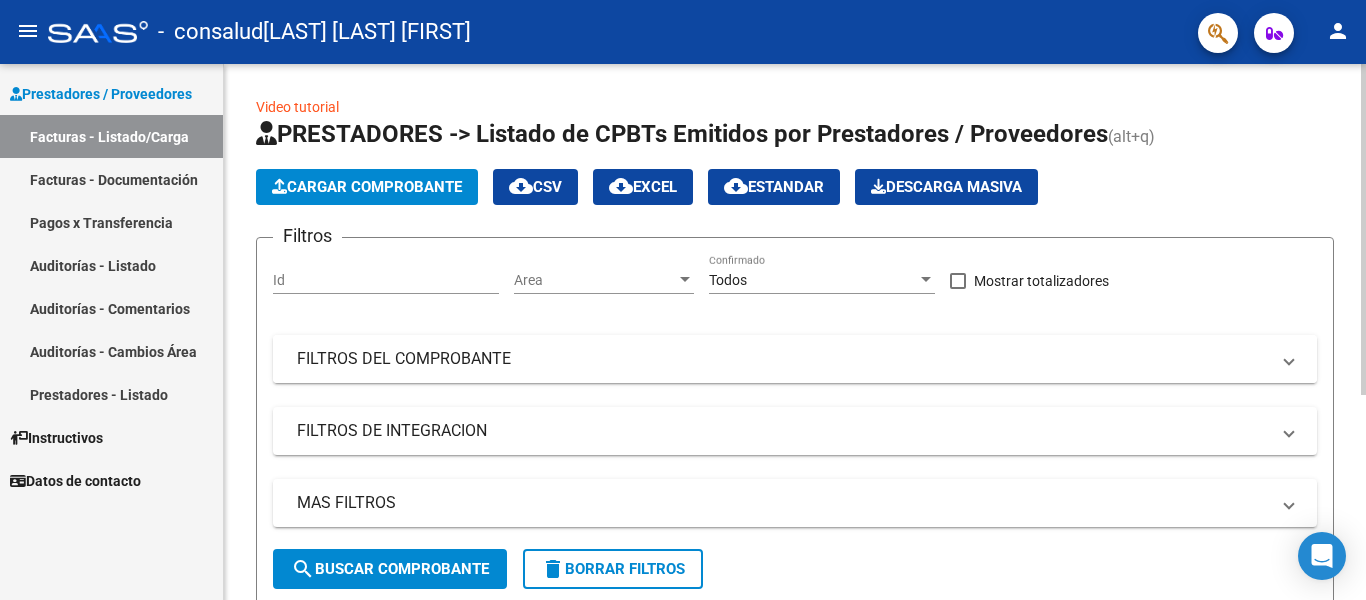 click on "FILTROS DEL COMPROBANTE" at bounding box center [783, 359] 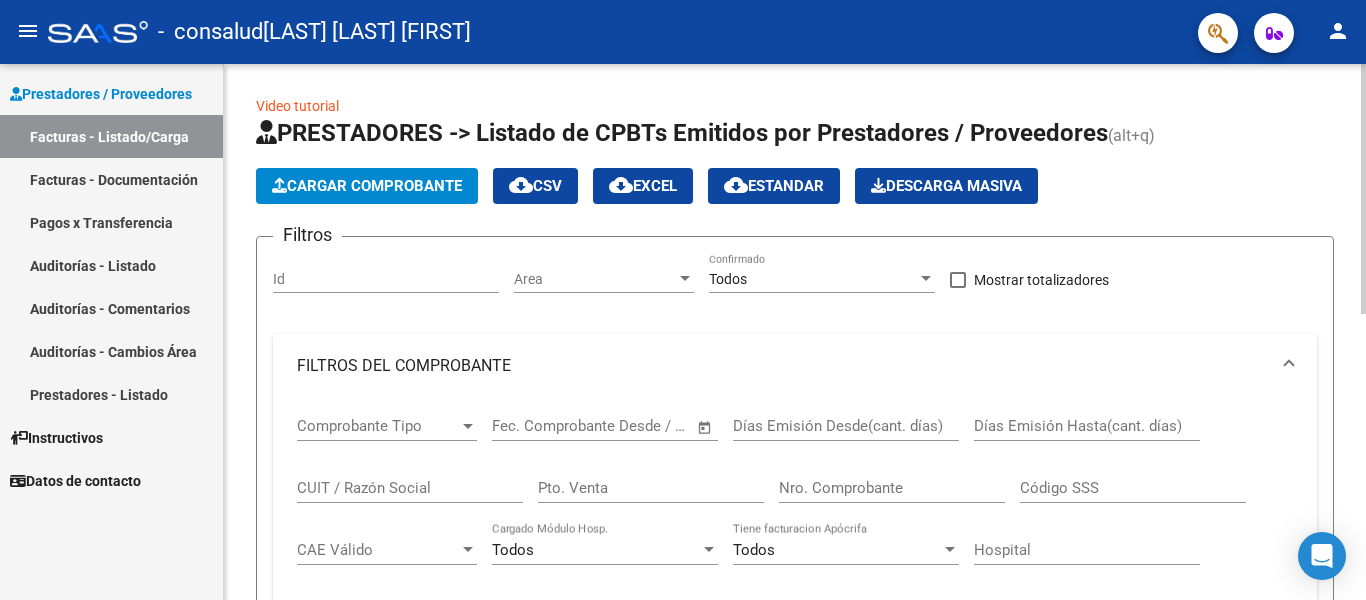 scroll, scrollTop: 0, scrollLeft: 0, axis: both 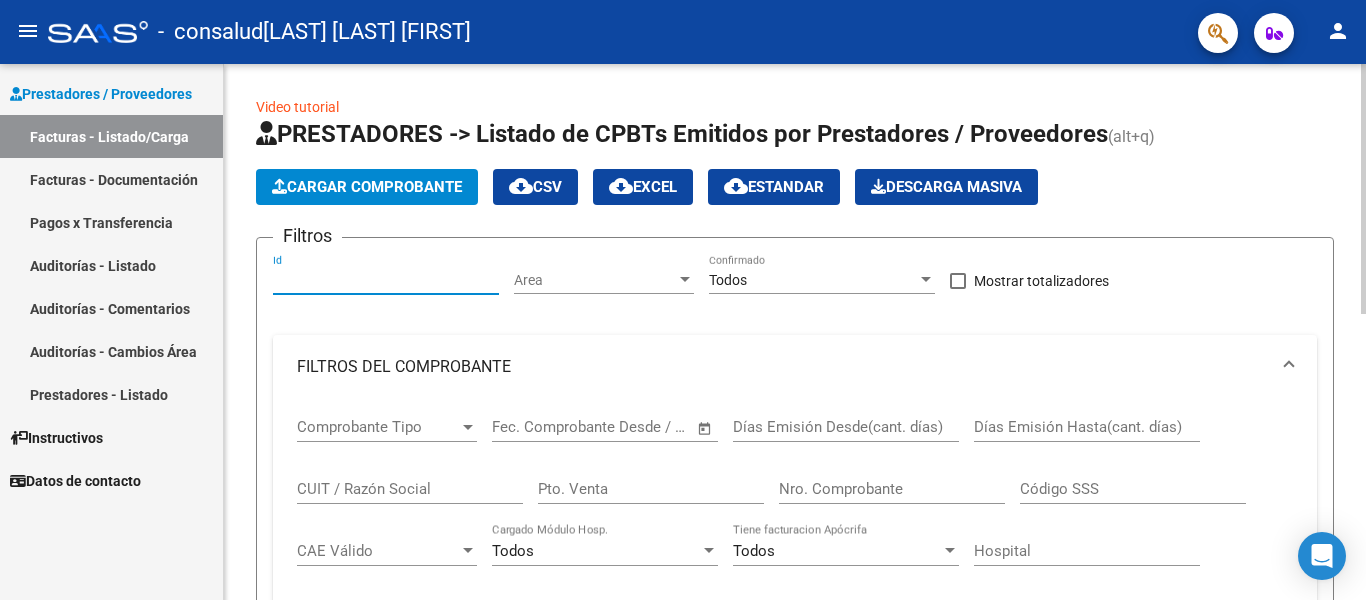 click on "Id" at bounding box center [386, 280] 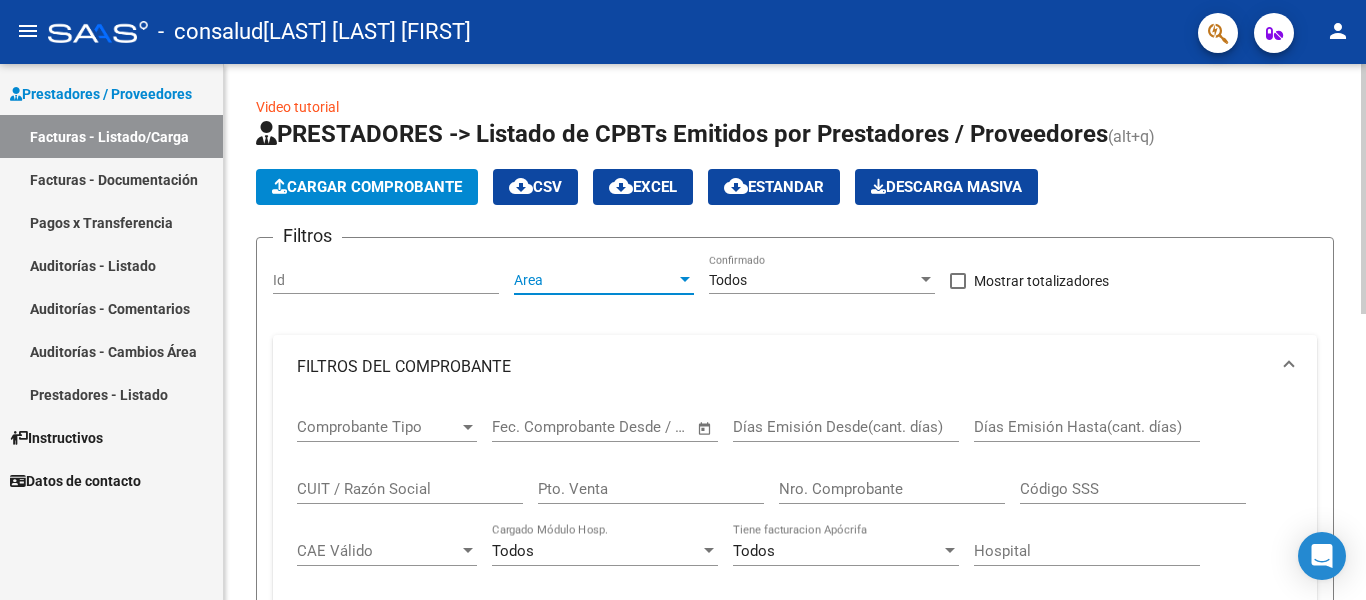 click on "Area" at bounding box center [595, 280] 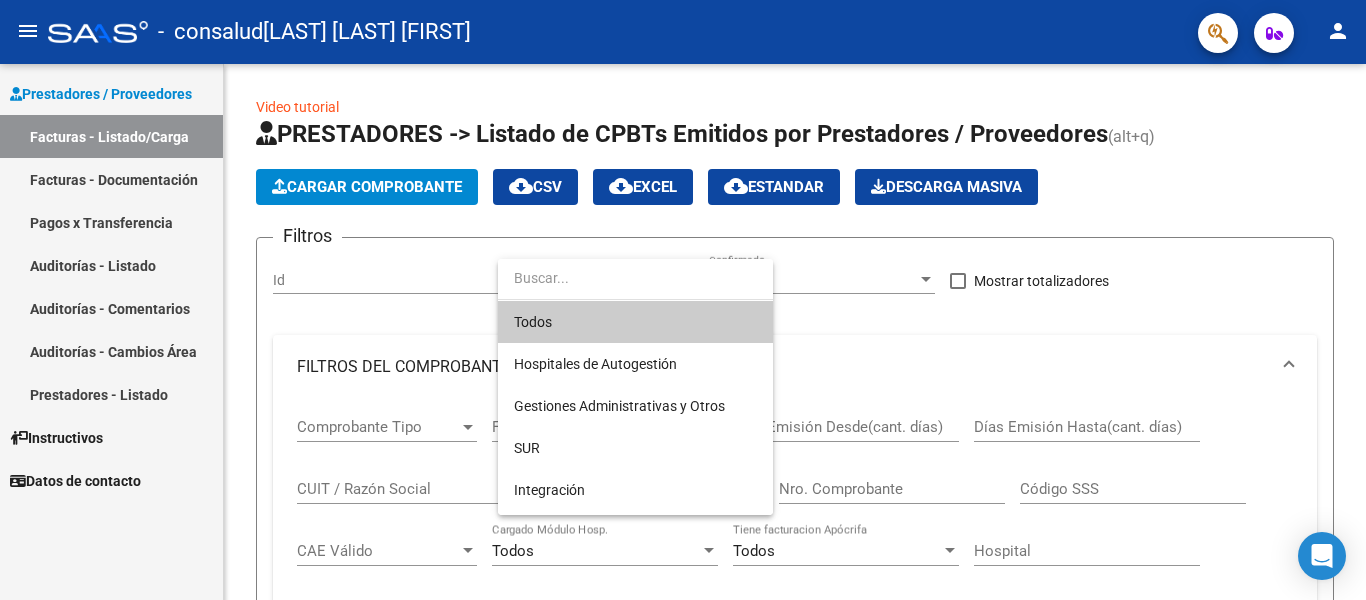 click at bounding box center [683, 300] 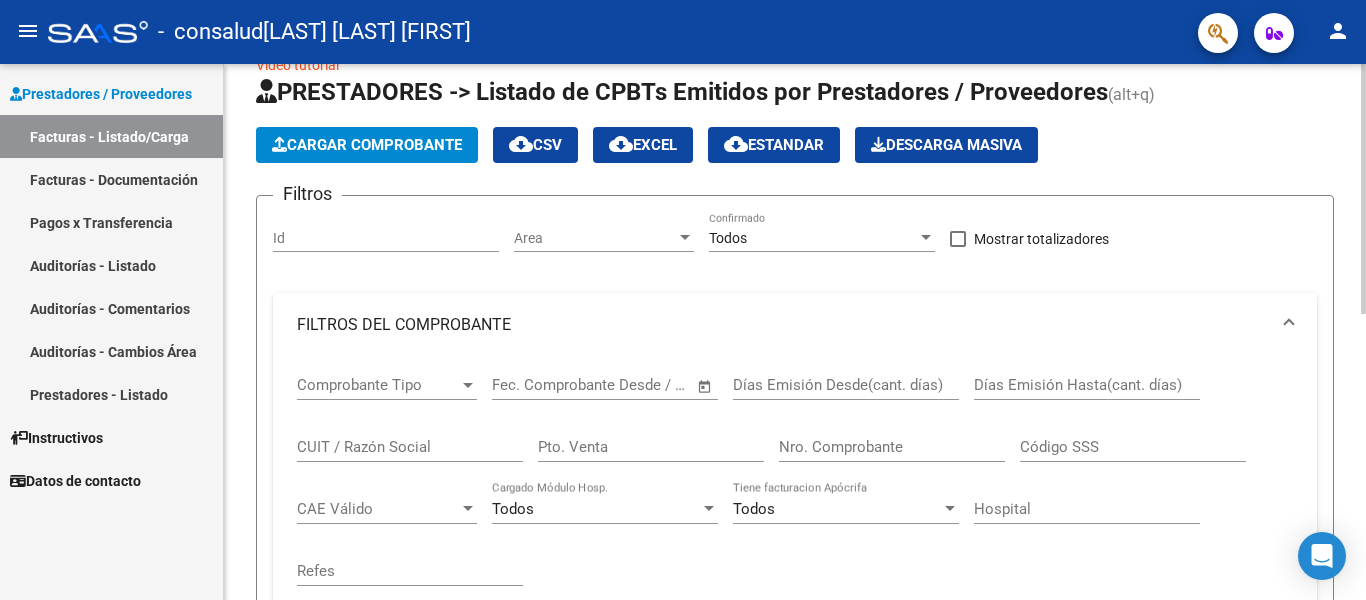 scroll, scrollTop: 0, scrollLeft: 0, axis: both 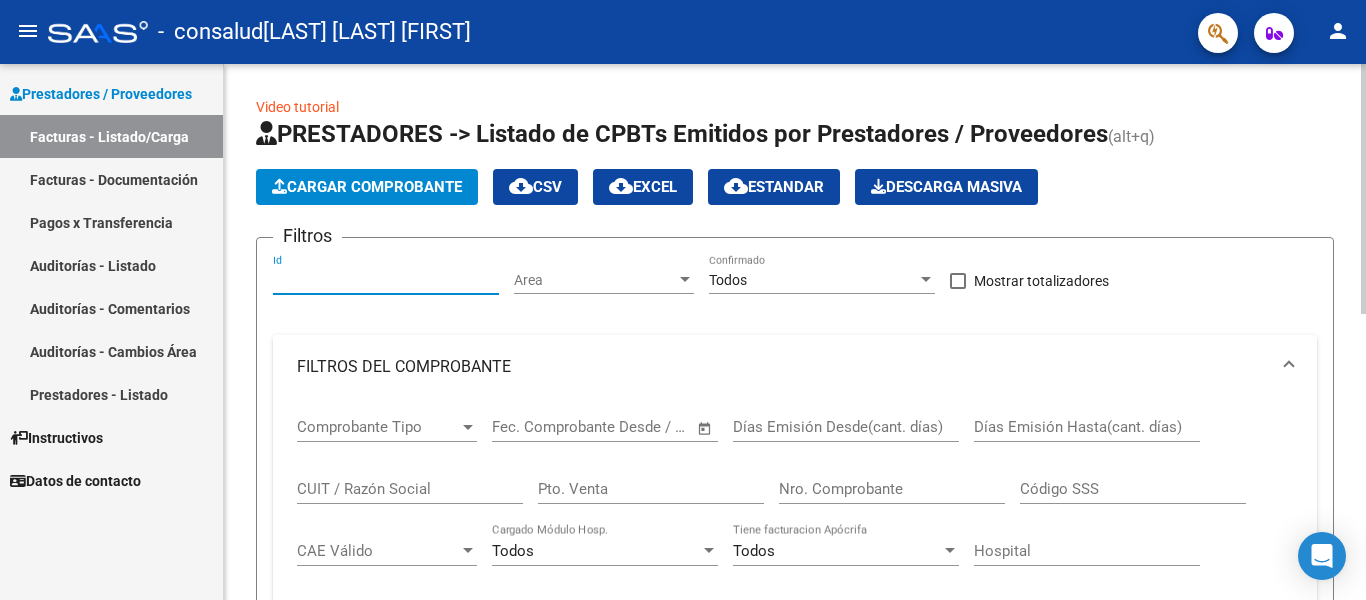 click on "Id" at bounding box center (386, 280) 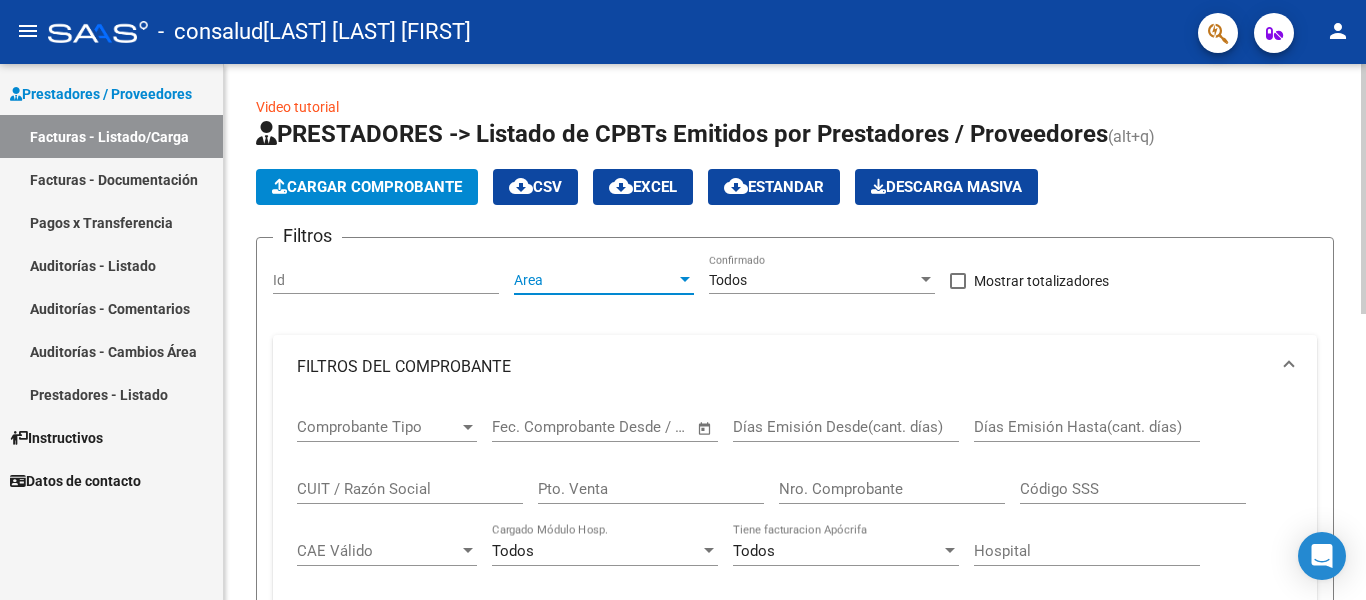 click on "Area" at bounding box center [595, 280] 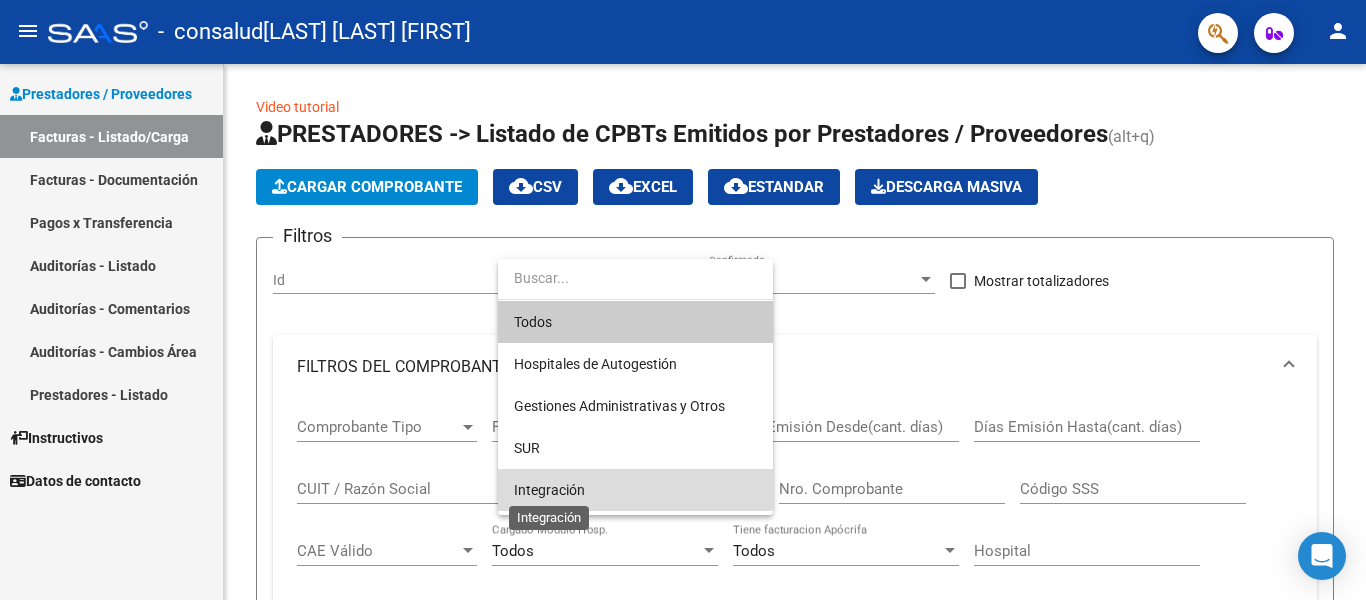 click on "Integración" at bounding box center [549, 490] 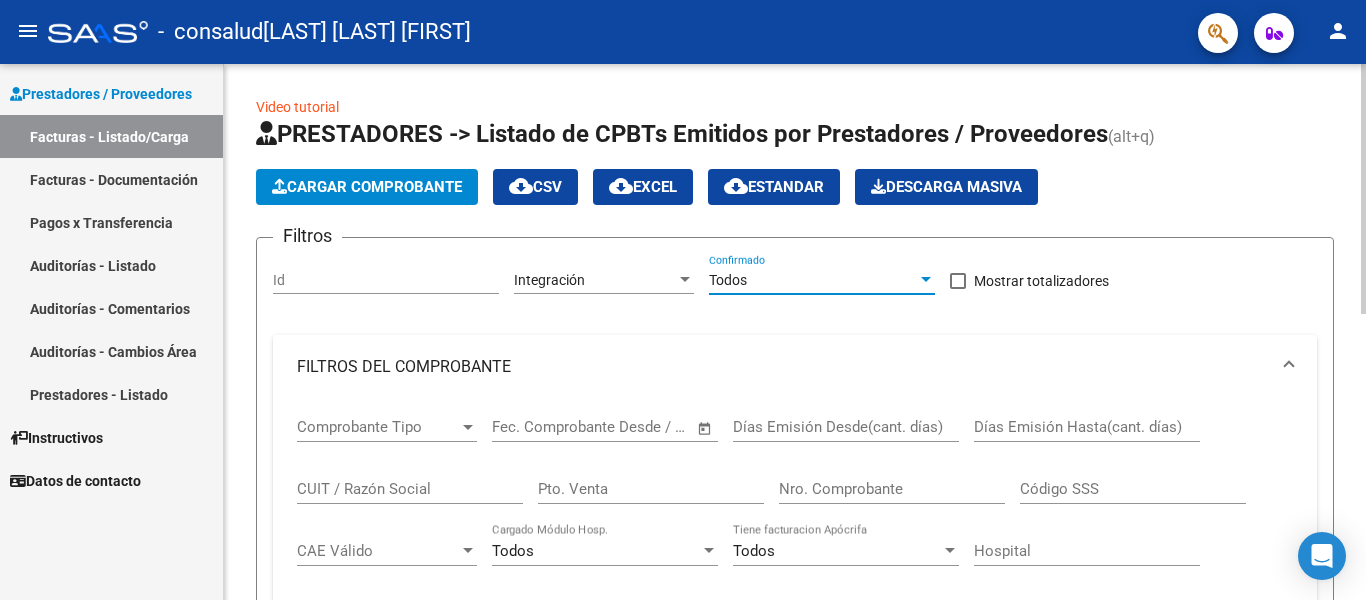 click at bounding box center [926, 279] 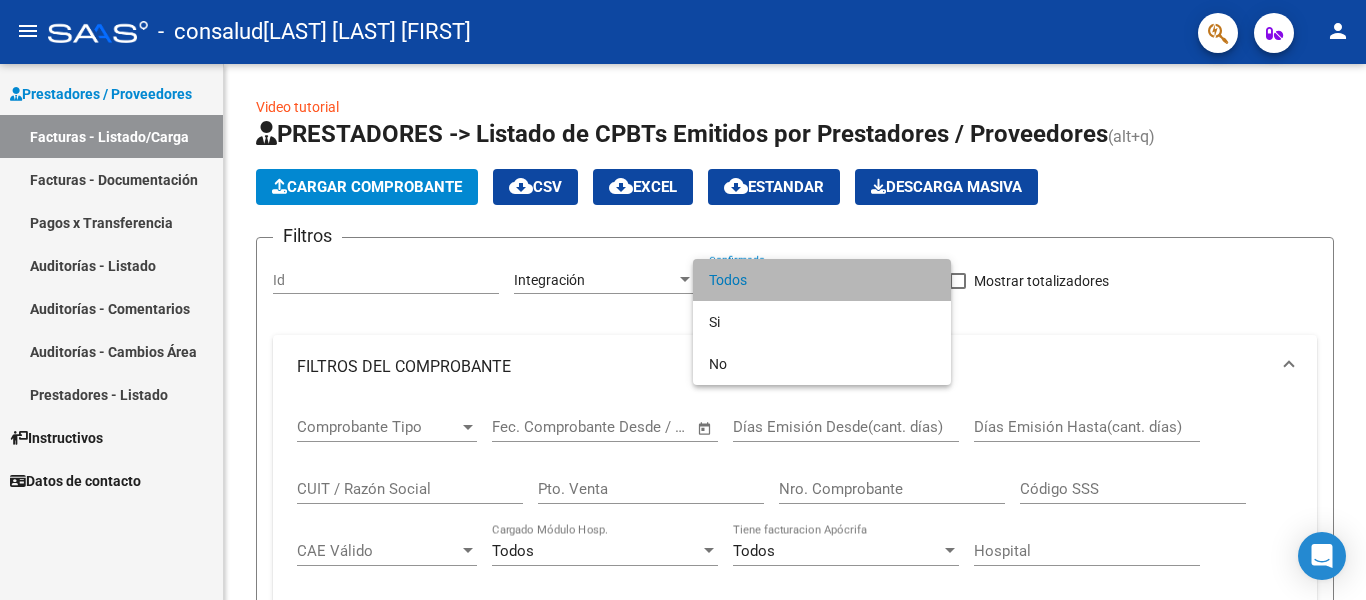 click on "Todos" at bounding box center (822, 280) 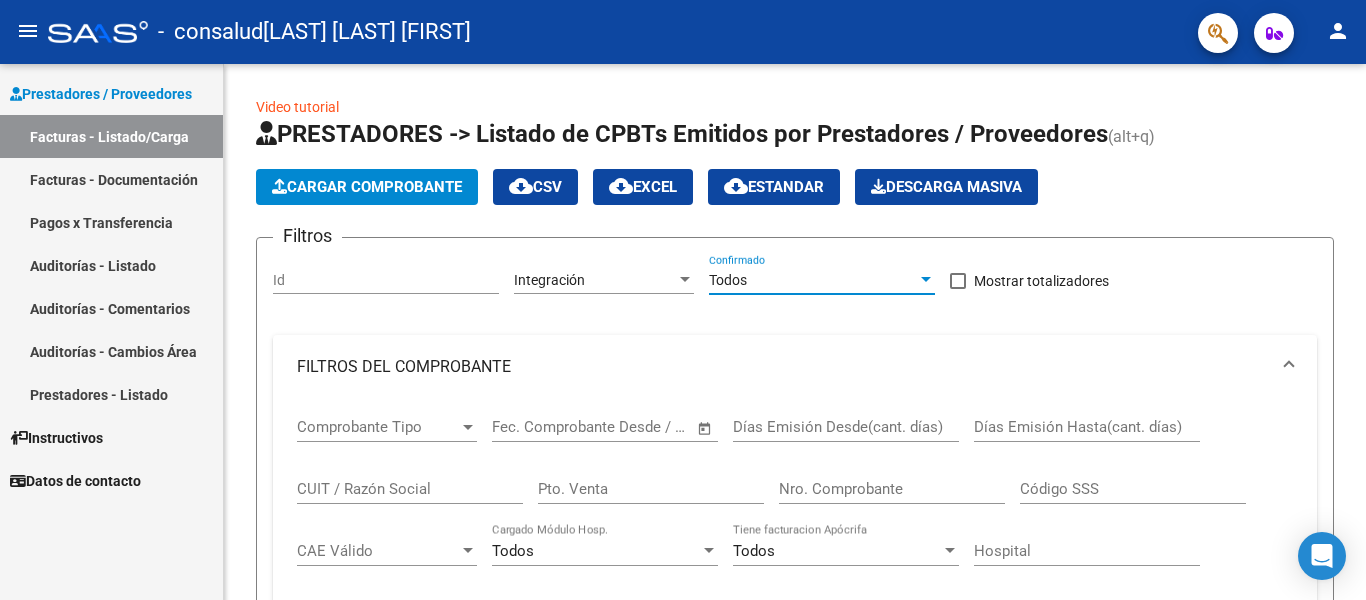 click at bounding box center [926, 279] 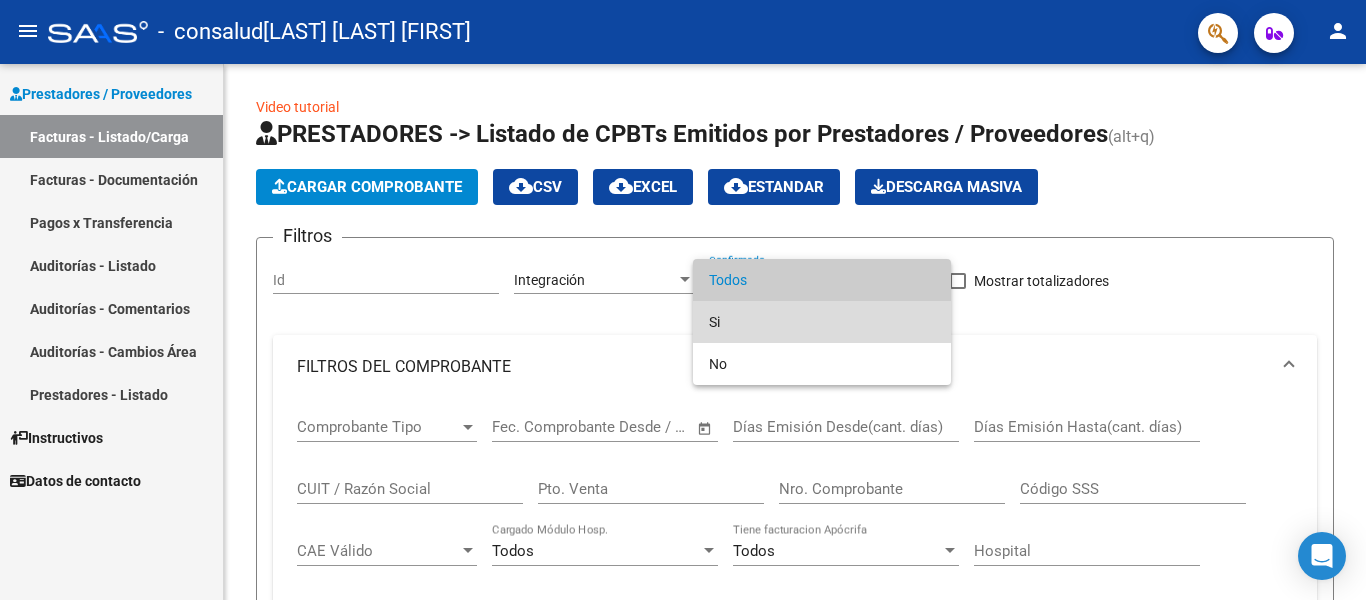 click on "Si" at bounding box center (822, 322) 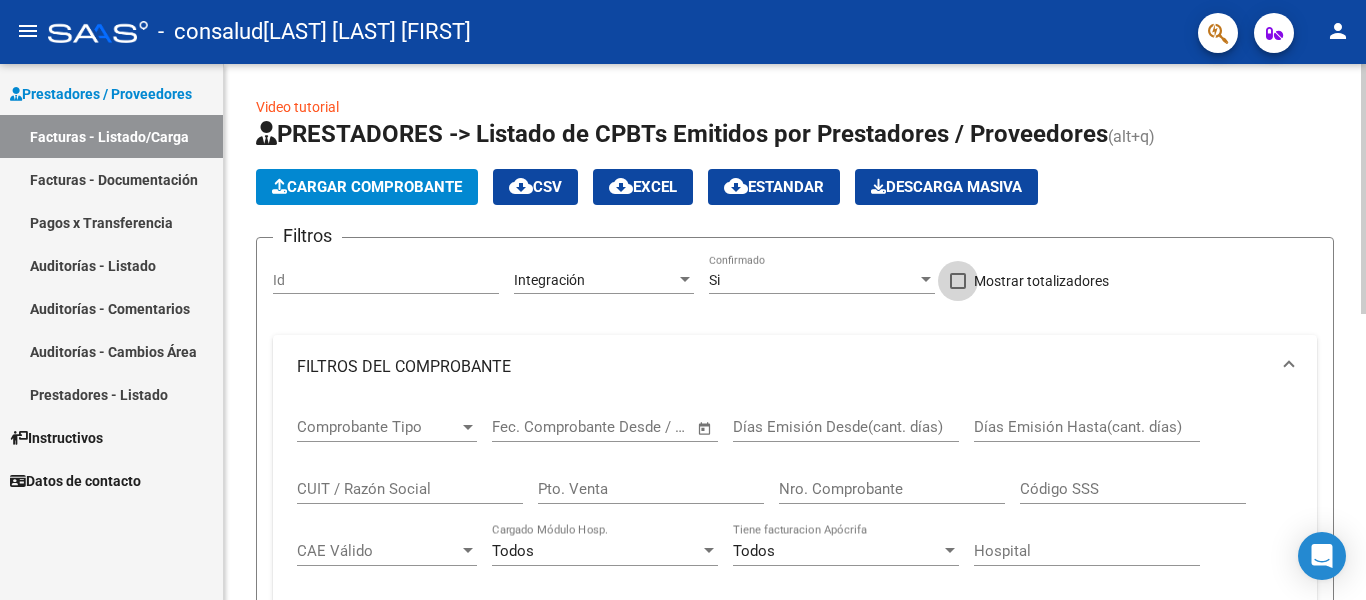 click at bounding box center [958, 281] 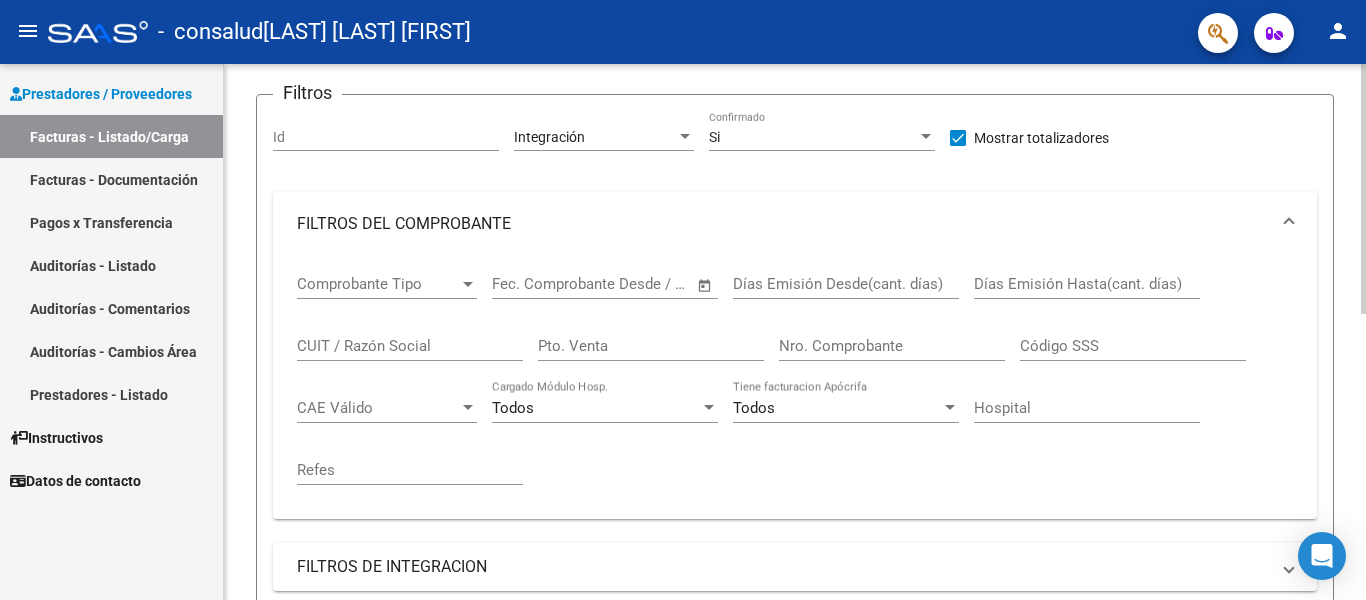 scroll, scrollTop: 142, scrollLeft: 0, axis: vertical 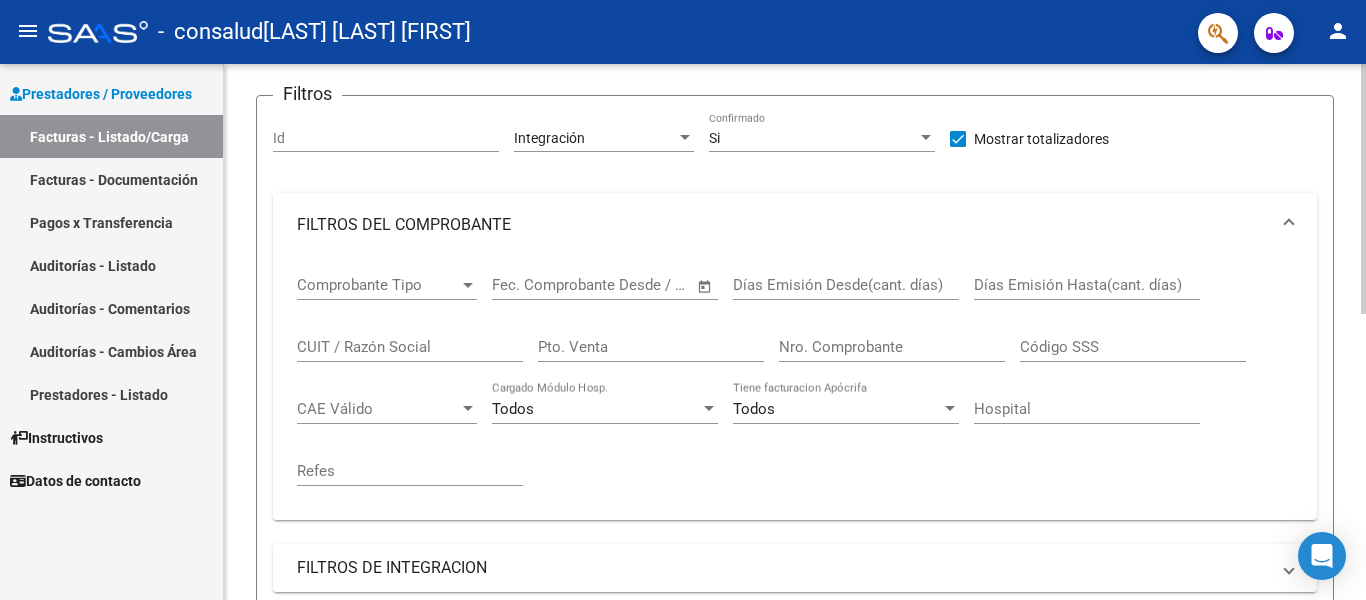 click at bounding box center (468, 285) 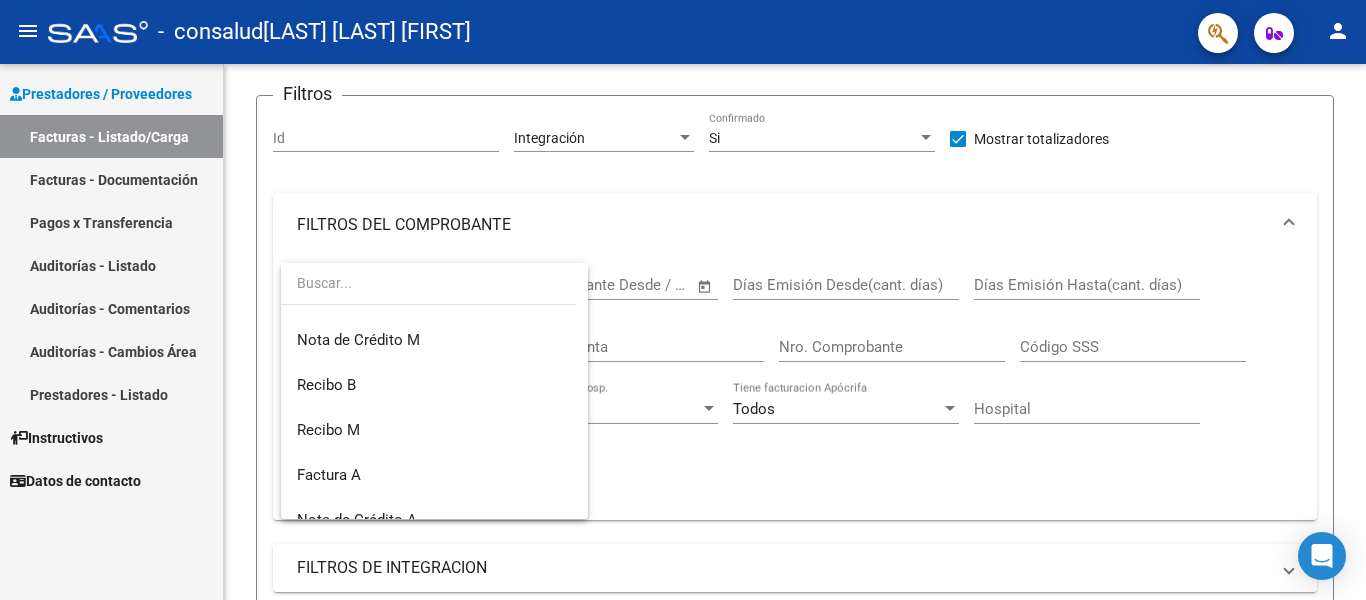 scroll, scrollTop: 400, scrollLeft: 0, axis: vertical 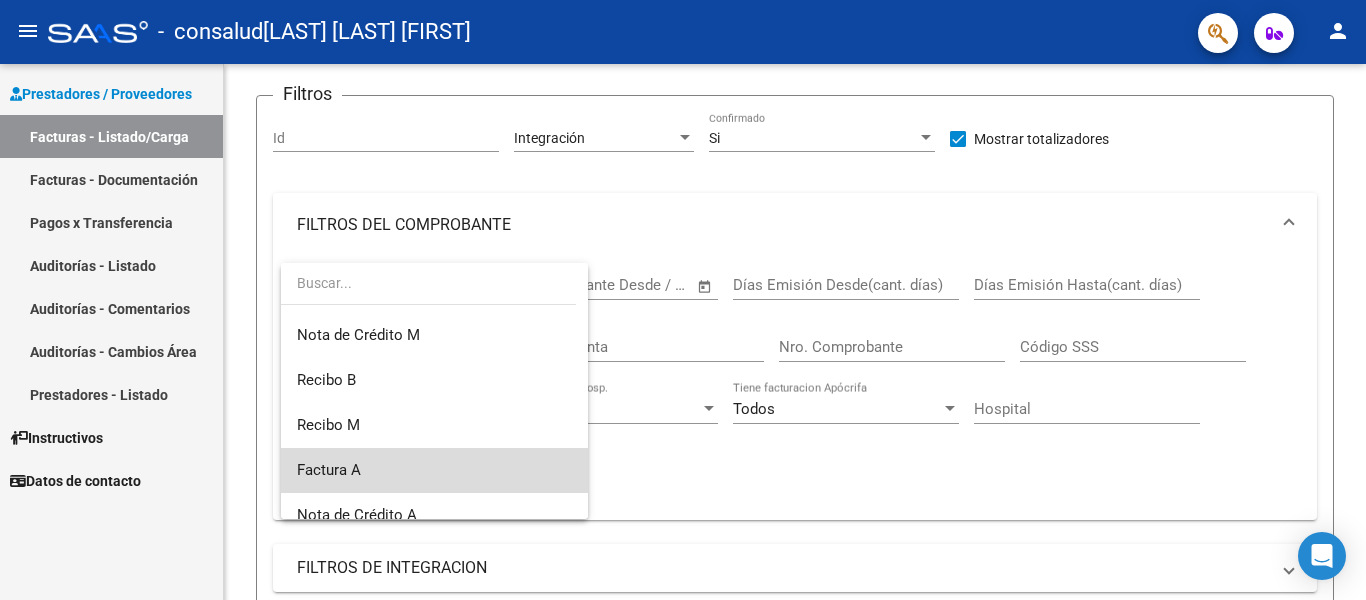 click on "Factura A" at bounding box center [434, 470] 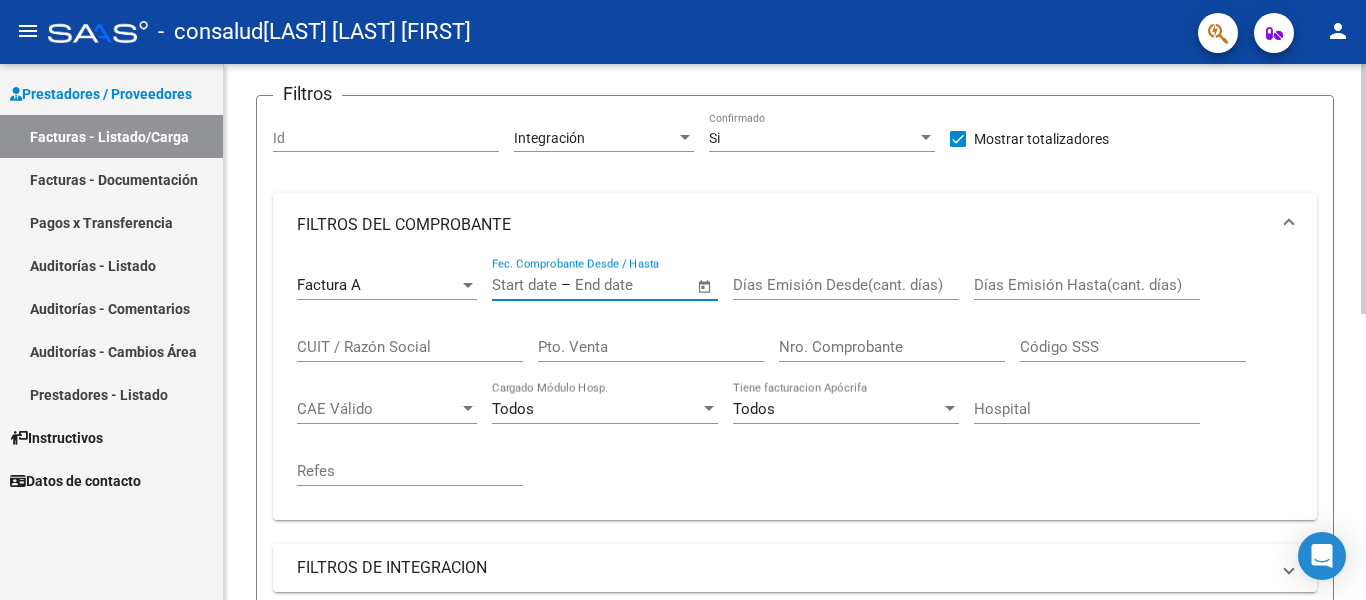 click at bounding box center (524, 285) 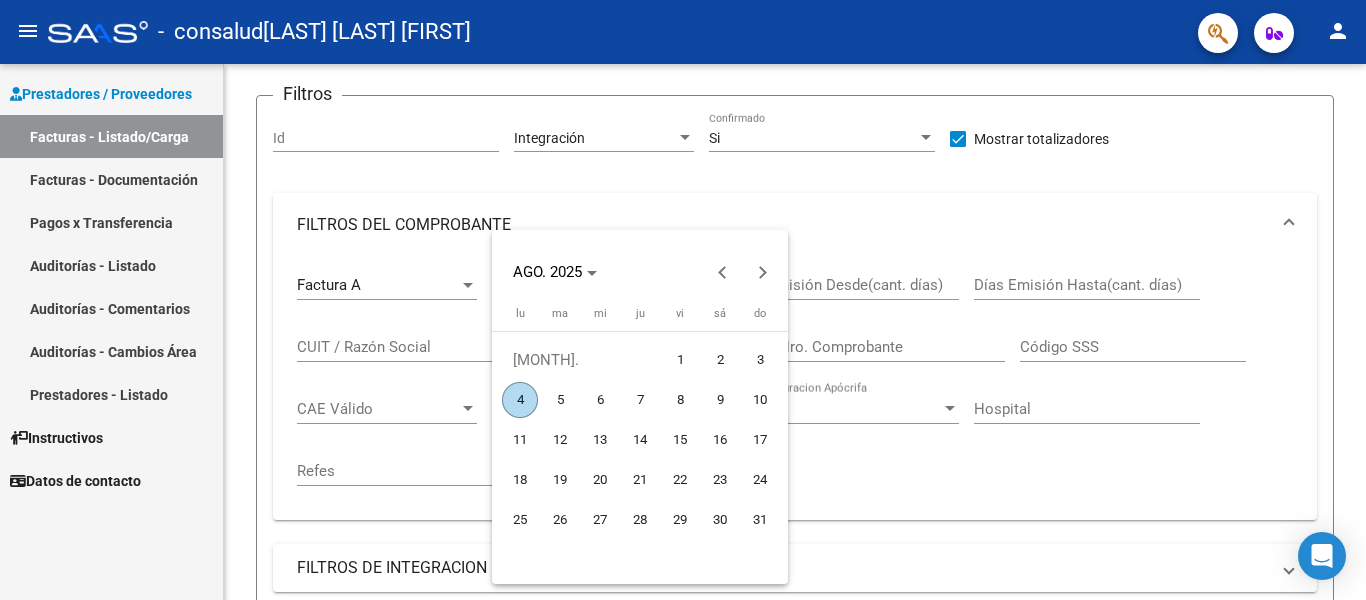 click on "4" at bounding box center (520, 400) 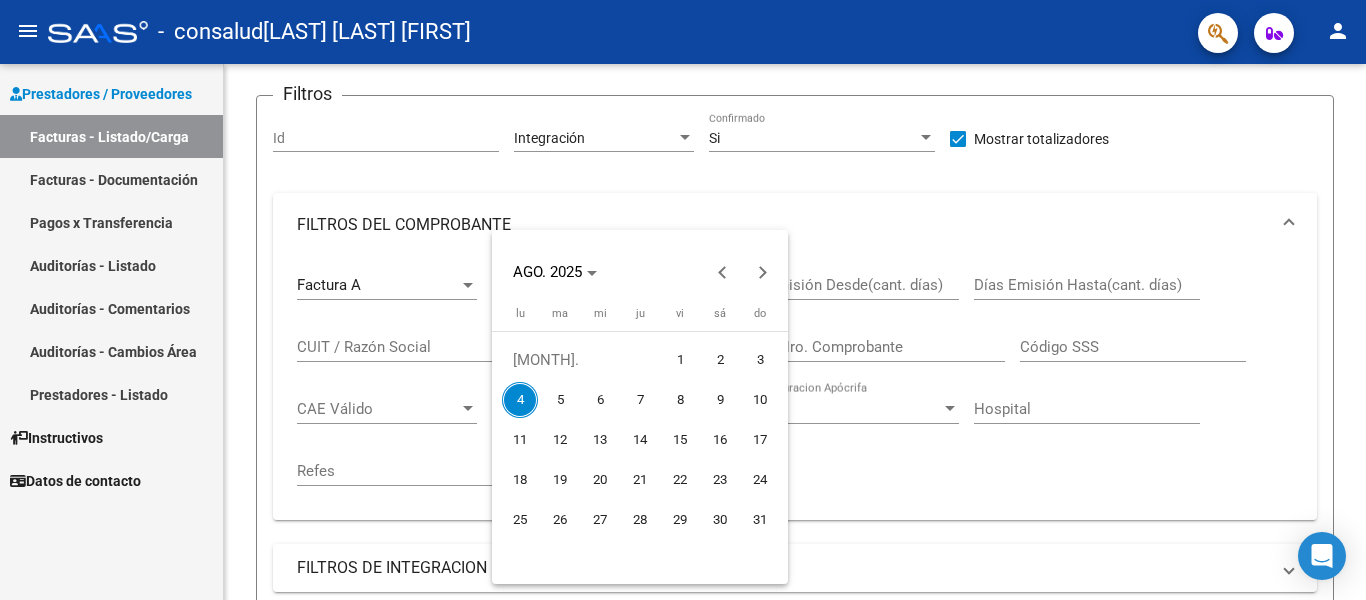 click on "4" at bounding box center [520, 400] 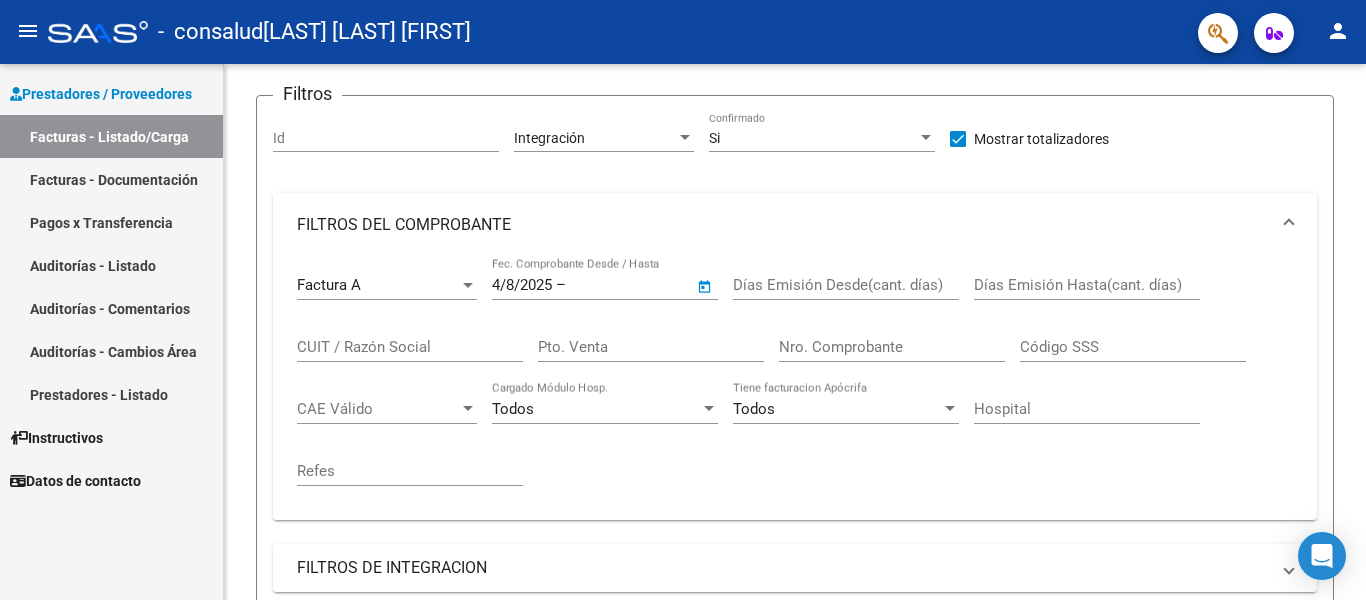 type on "4/8/2025" 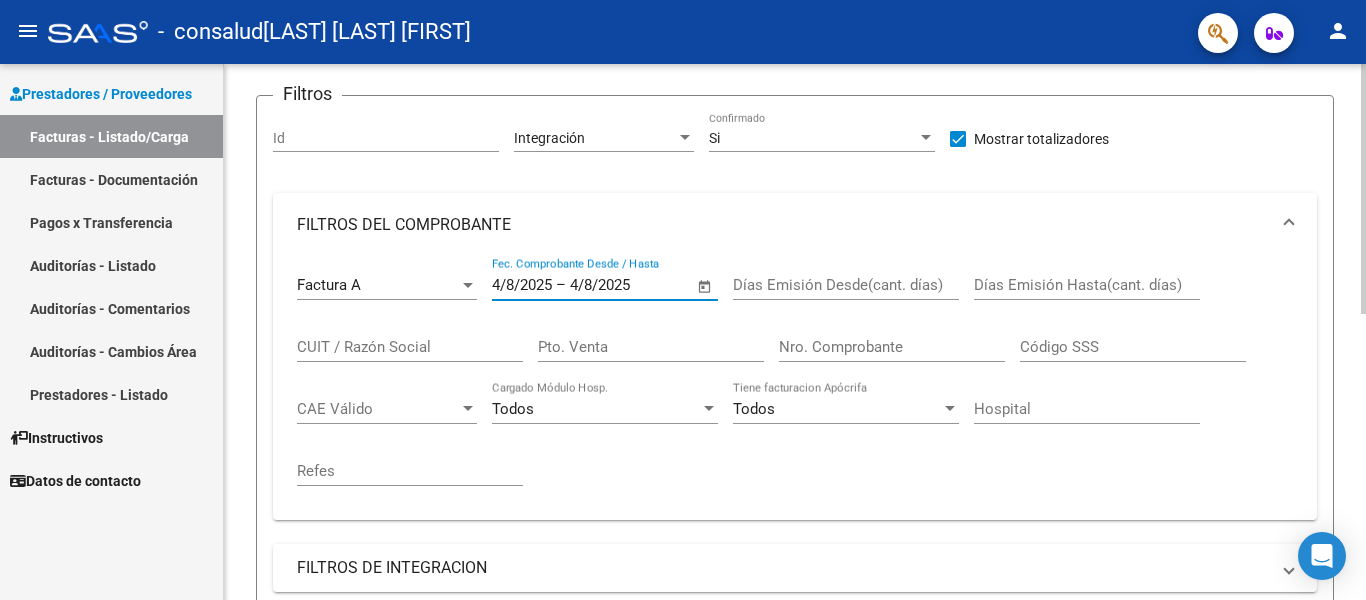 click on "4/8/2025" at bounding box center [522, 285] 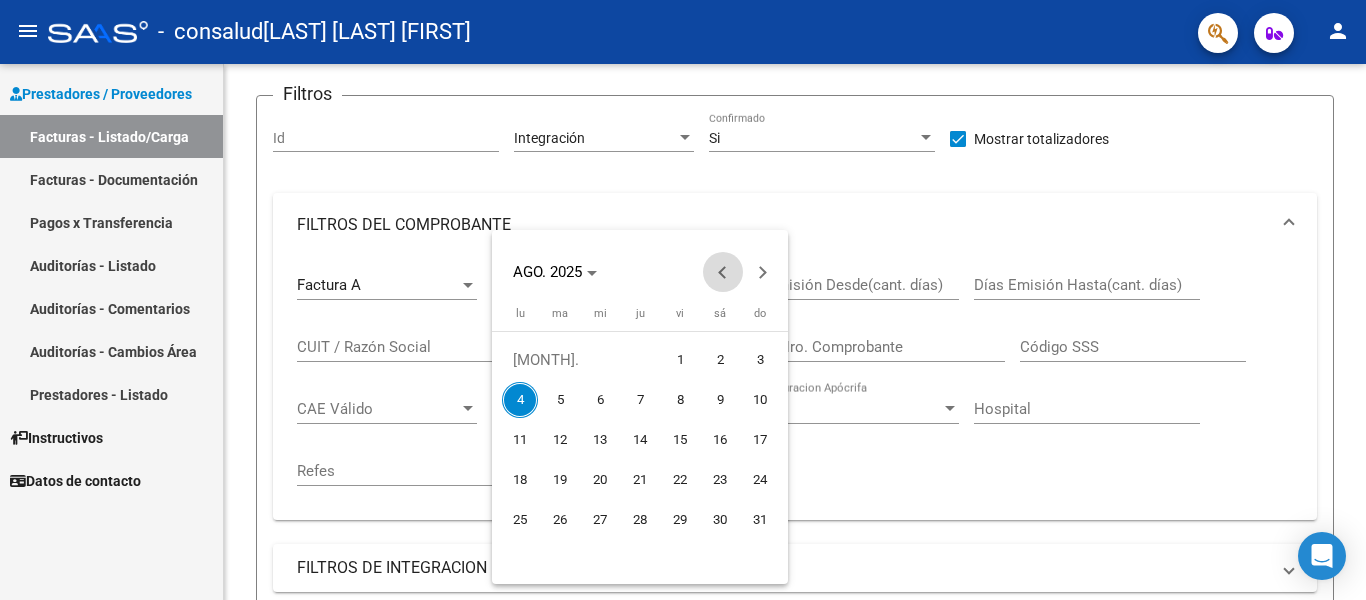 click at bounding box center [723, 272] 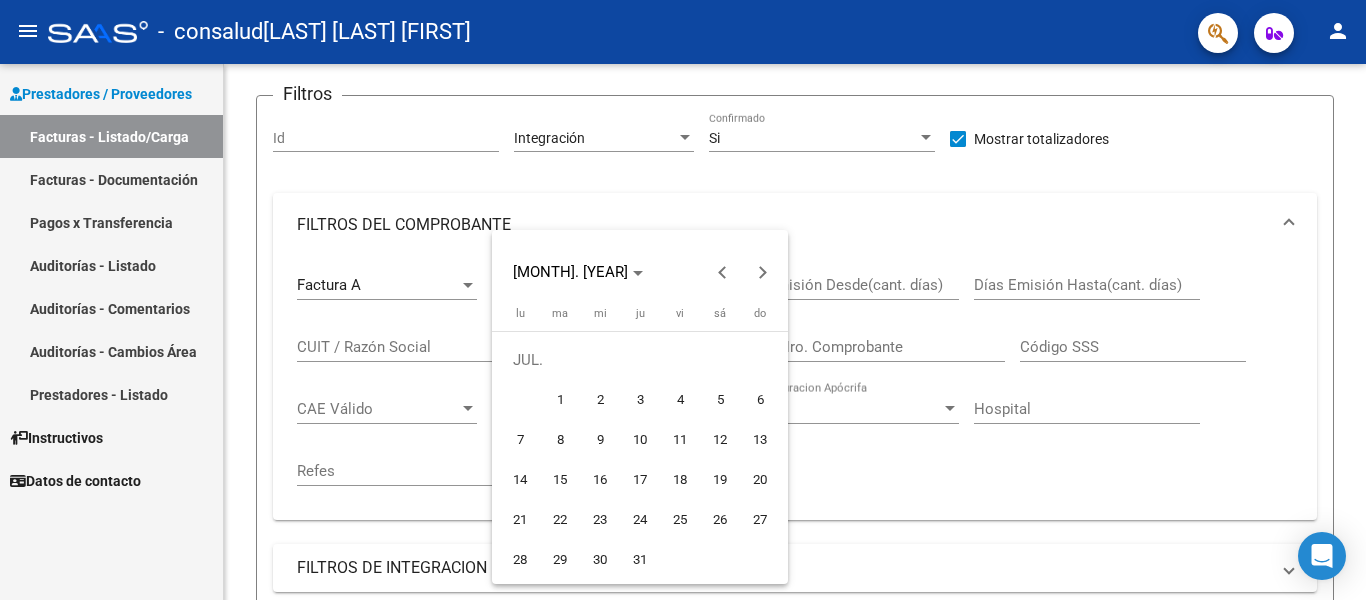 click on "1" at bounding box center (560, 400) 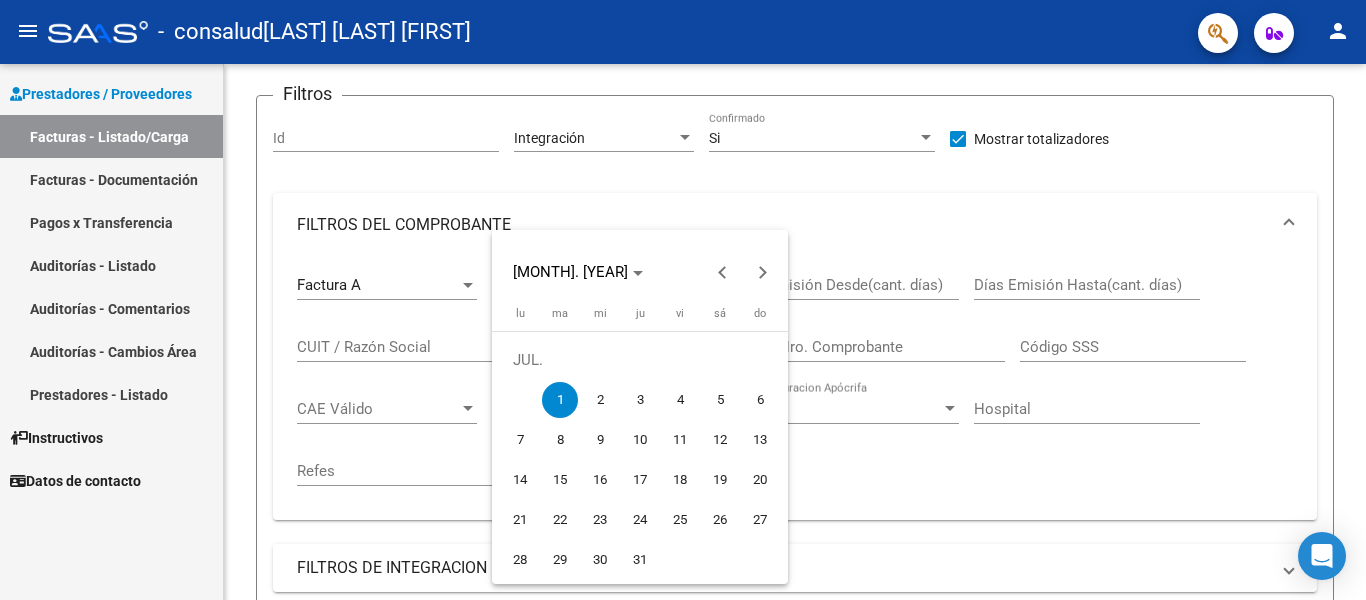 click on "1" at bounding box center [560, 400] 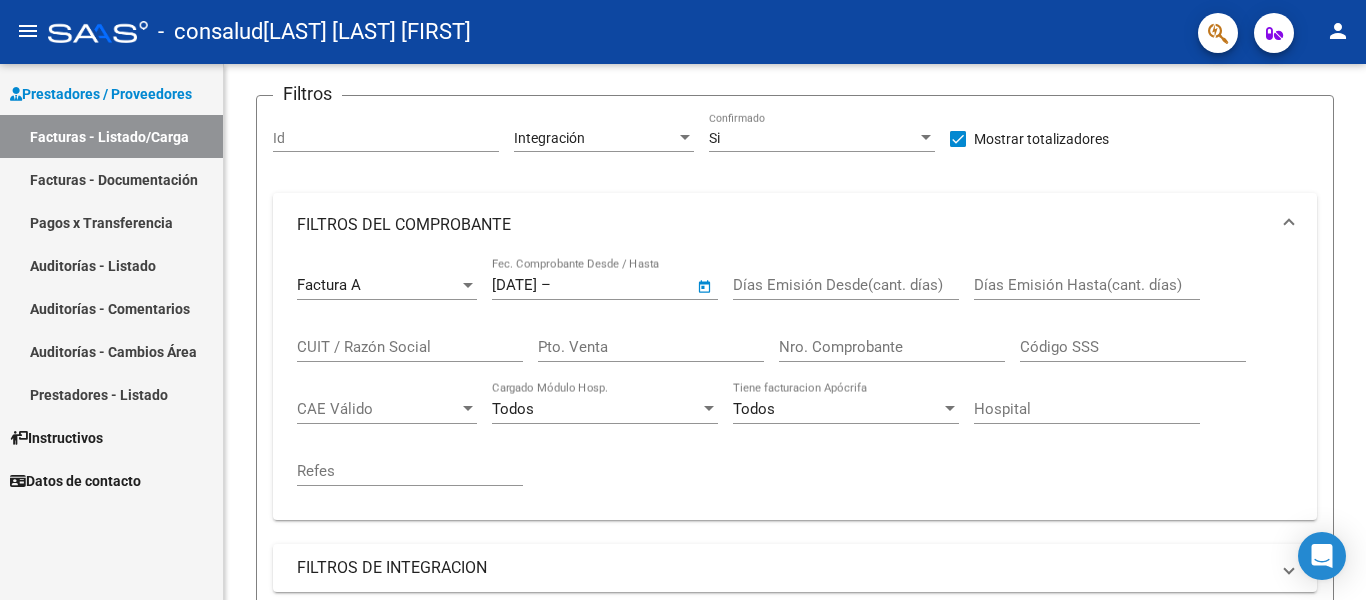 type on "[DATE]" 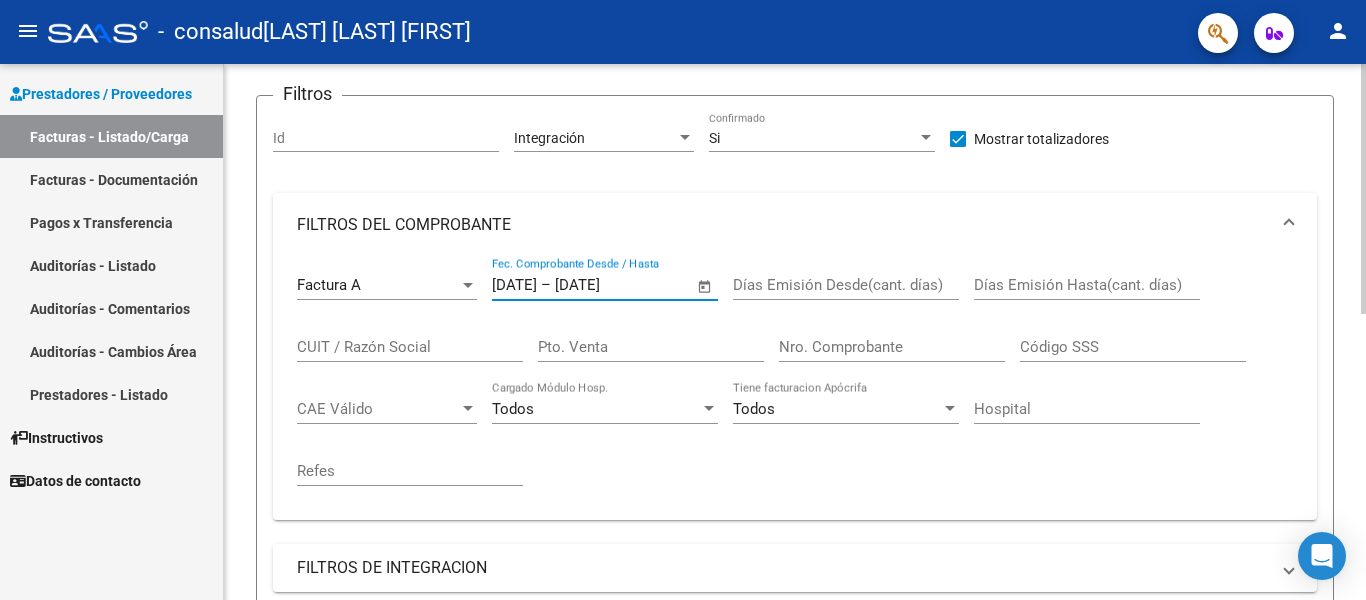 click on "[DATE]" at bounding box center [603, 285] 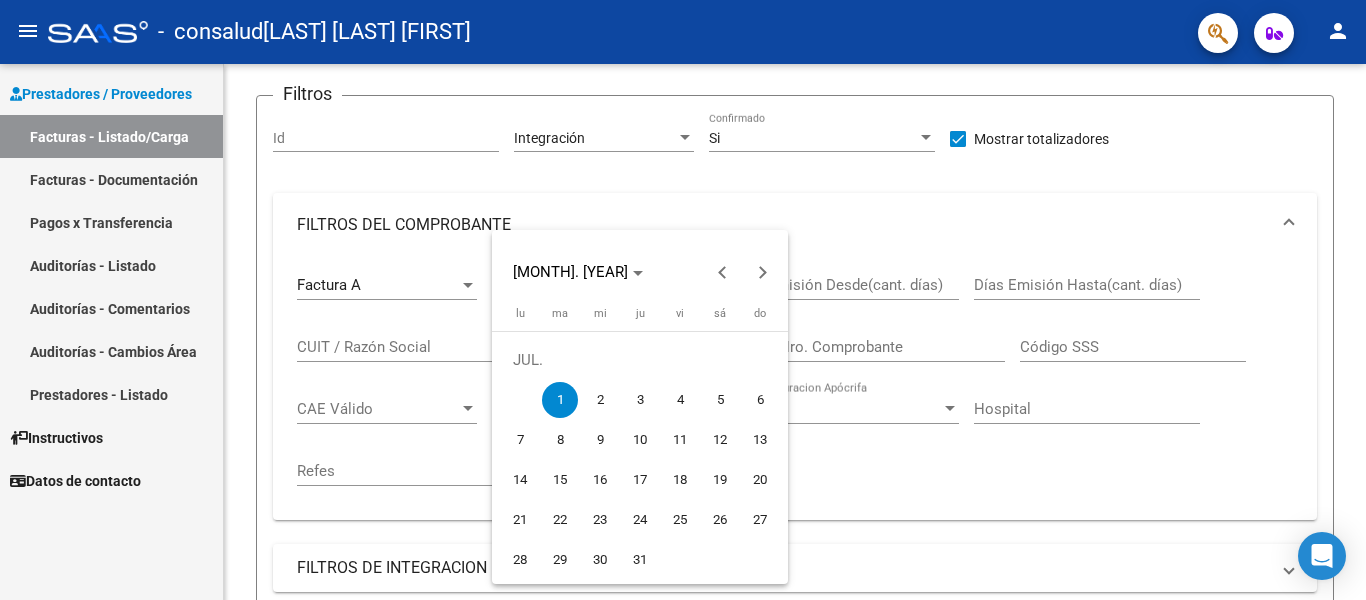 click on "31" at bounding box center (640, 560) 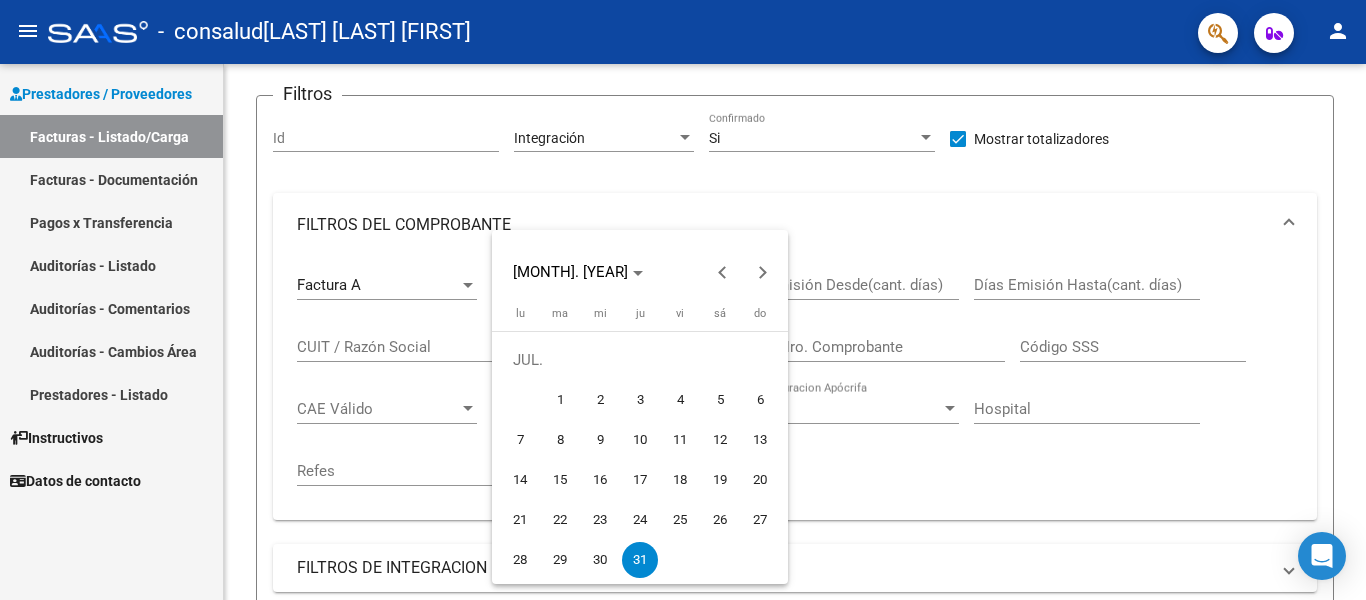 click on "31" at bounding box center (640, 560) 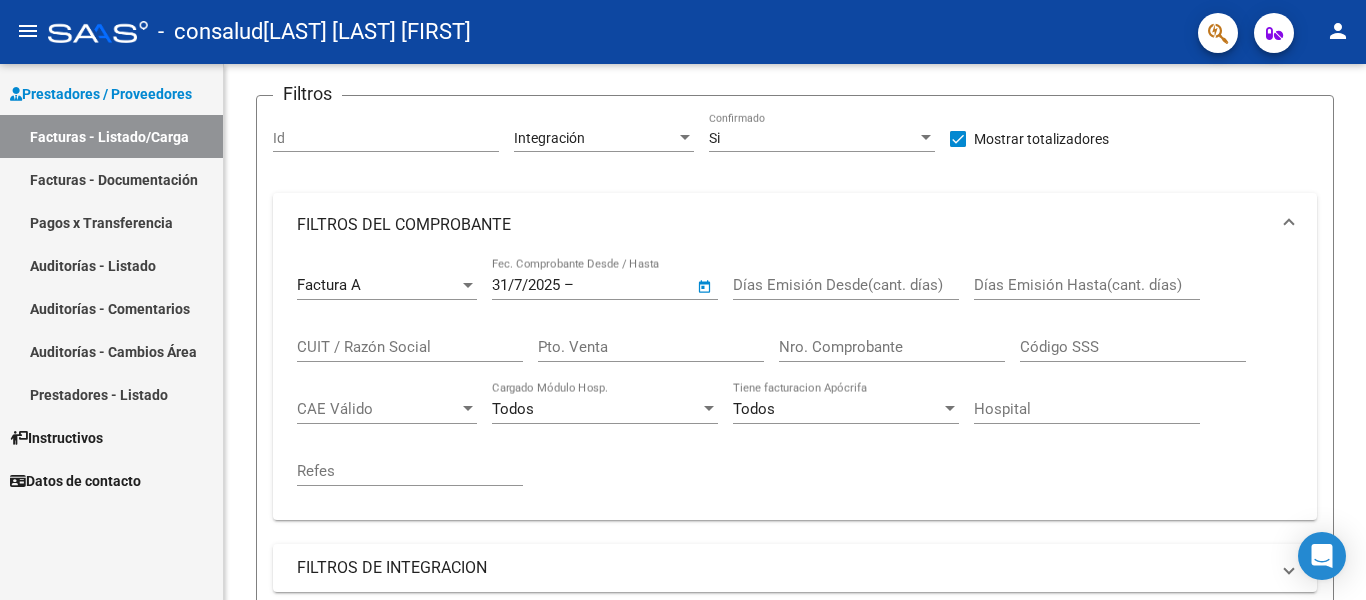 type on "31/7/2025" 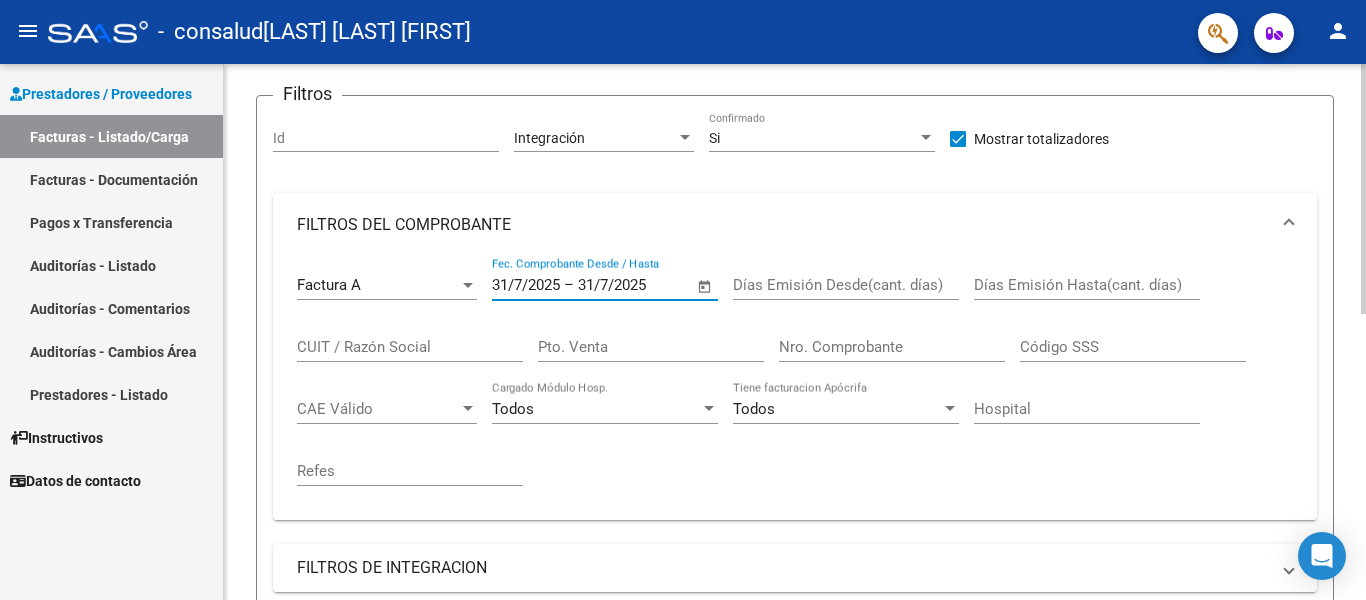 click on "31/7/2025" at bounding box center (526, 285) 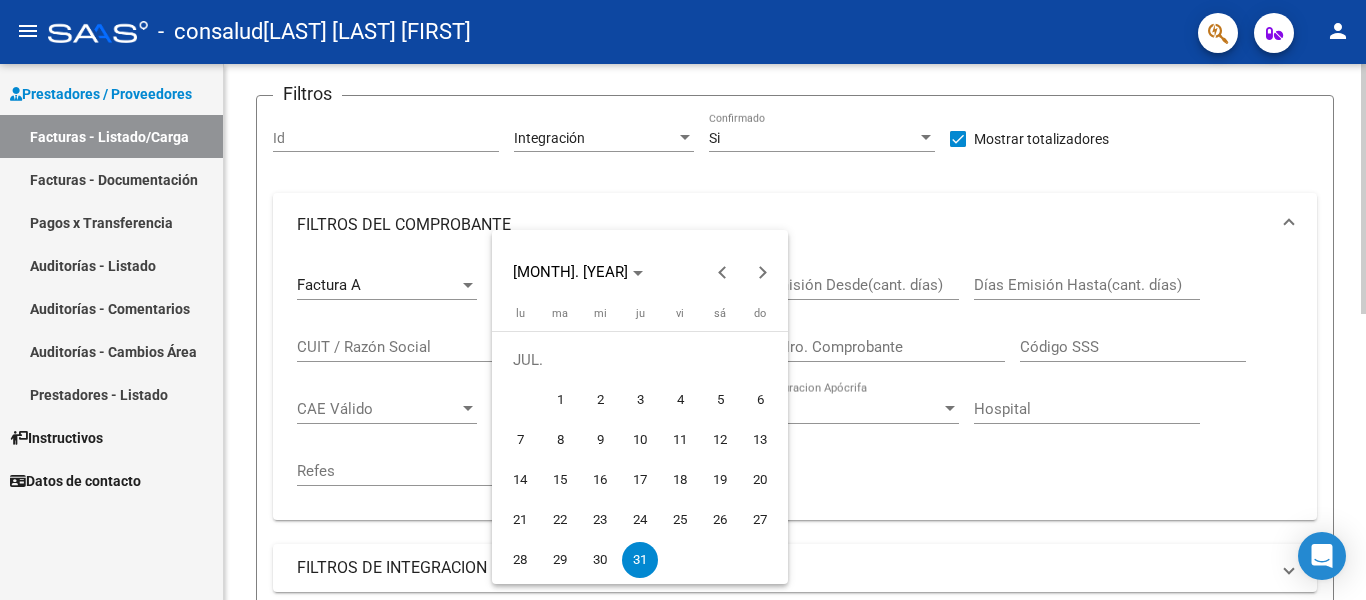 type 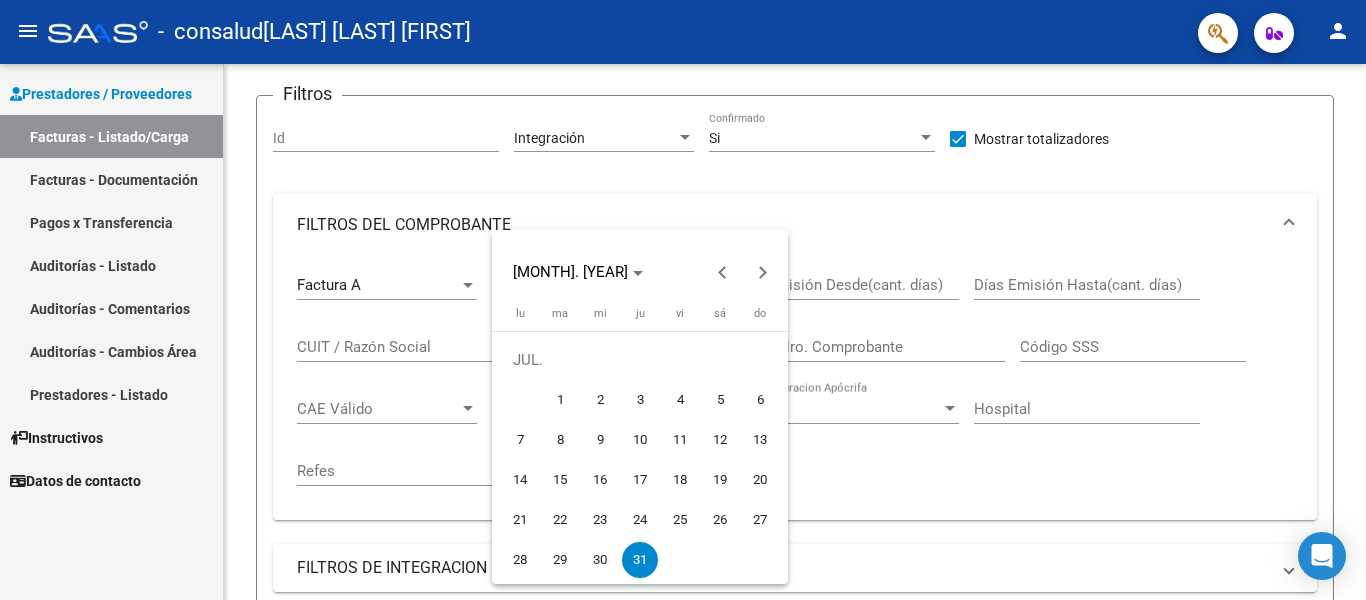 click on "1" at bounding box center [560, 400] 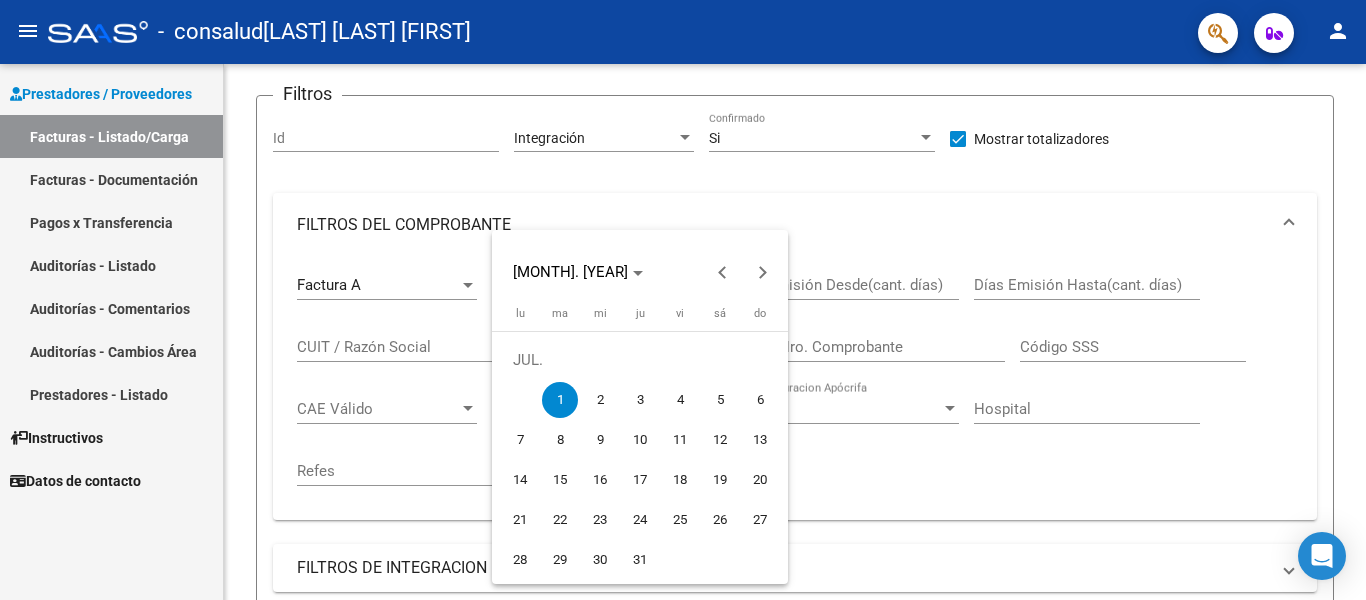 click on "1" at bounding box center (560, 400) 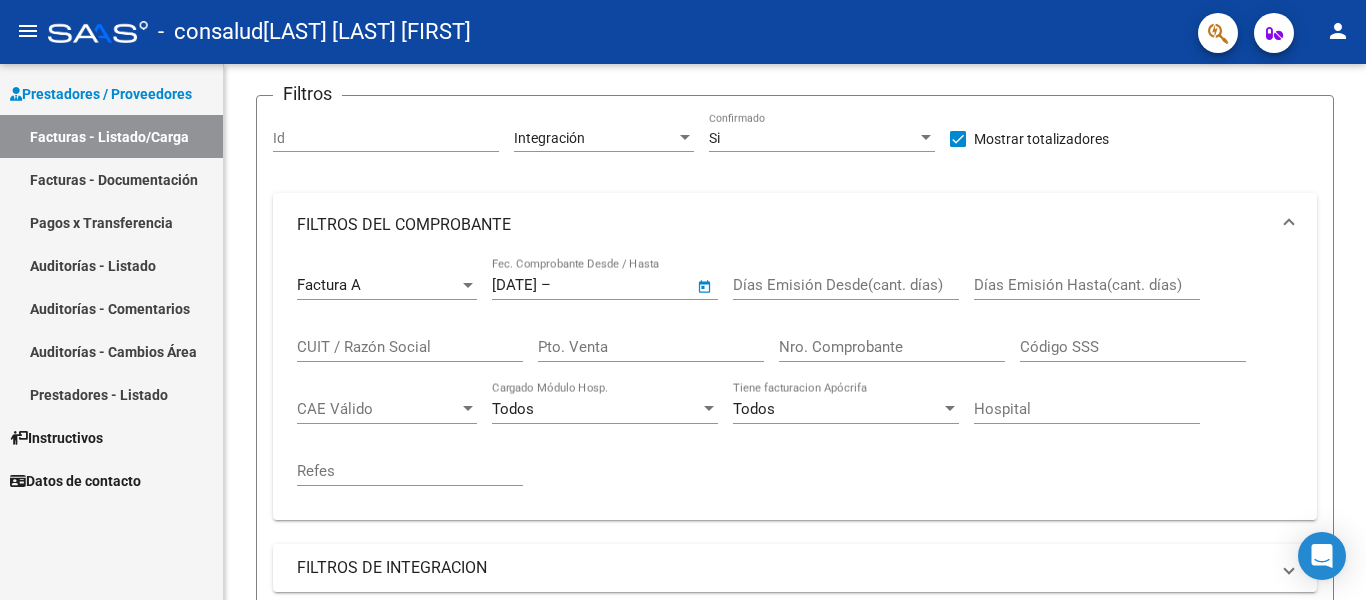 type on "[DATE]" 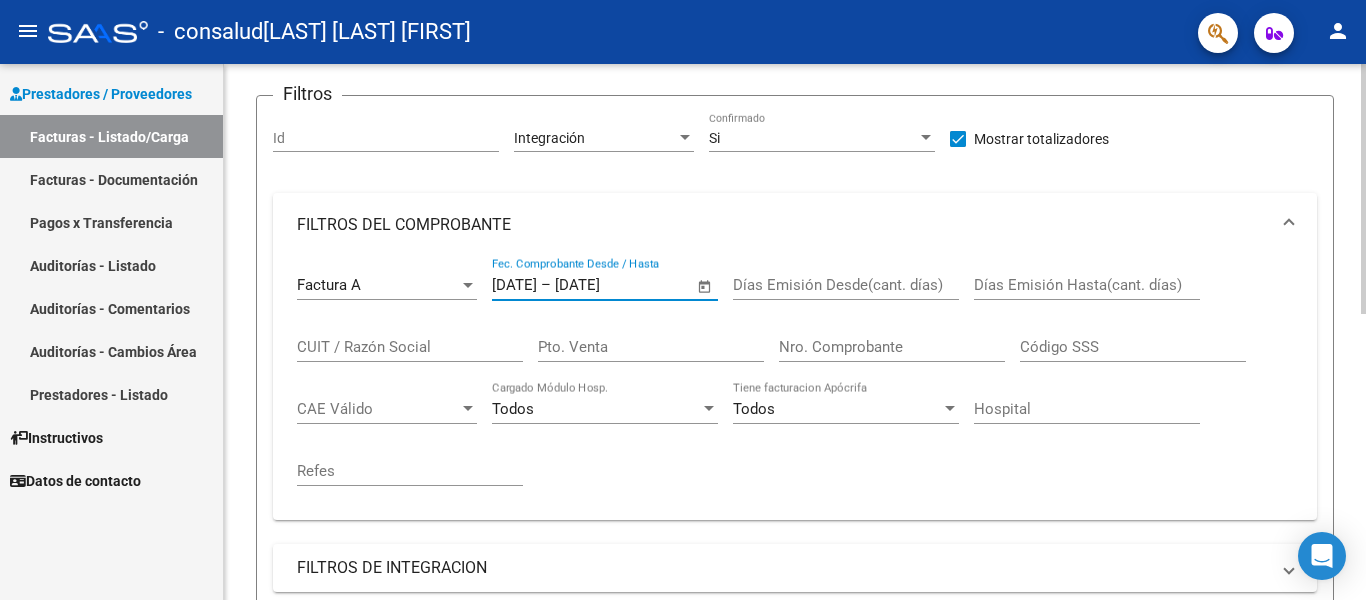 click on "[DATE]" at bounding box center (514, 285) 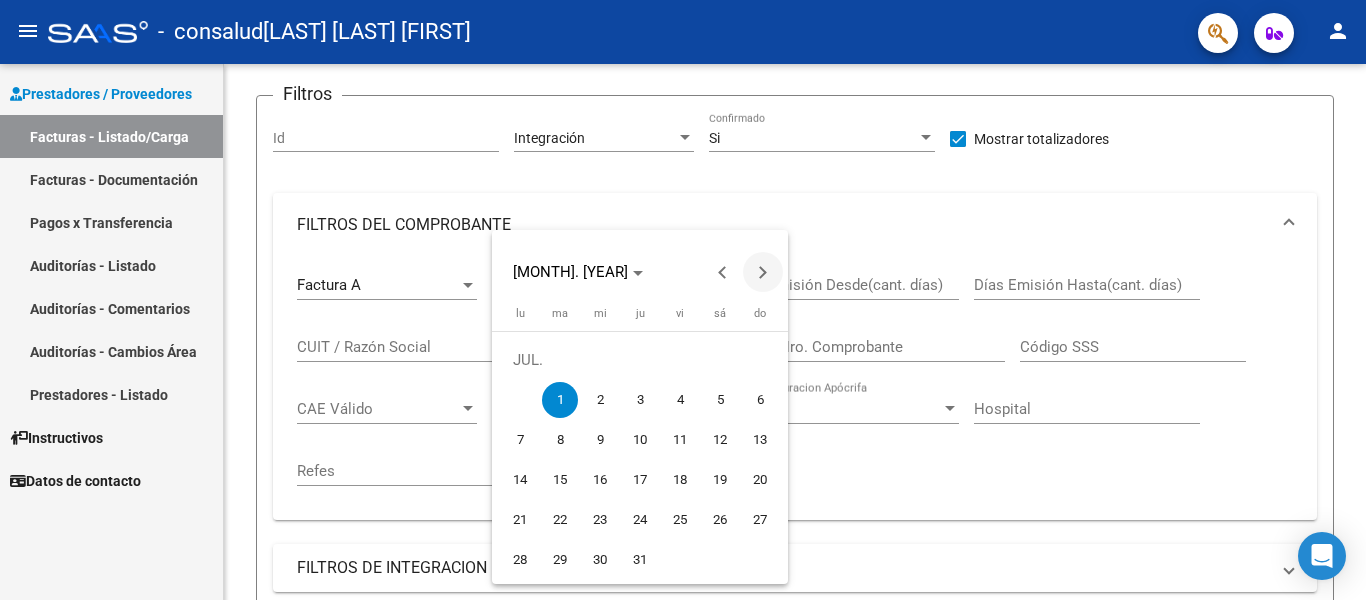 click at bounding box center [763, 272] 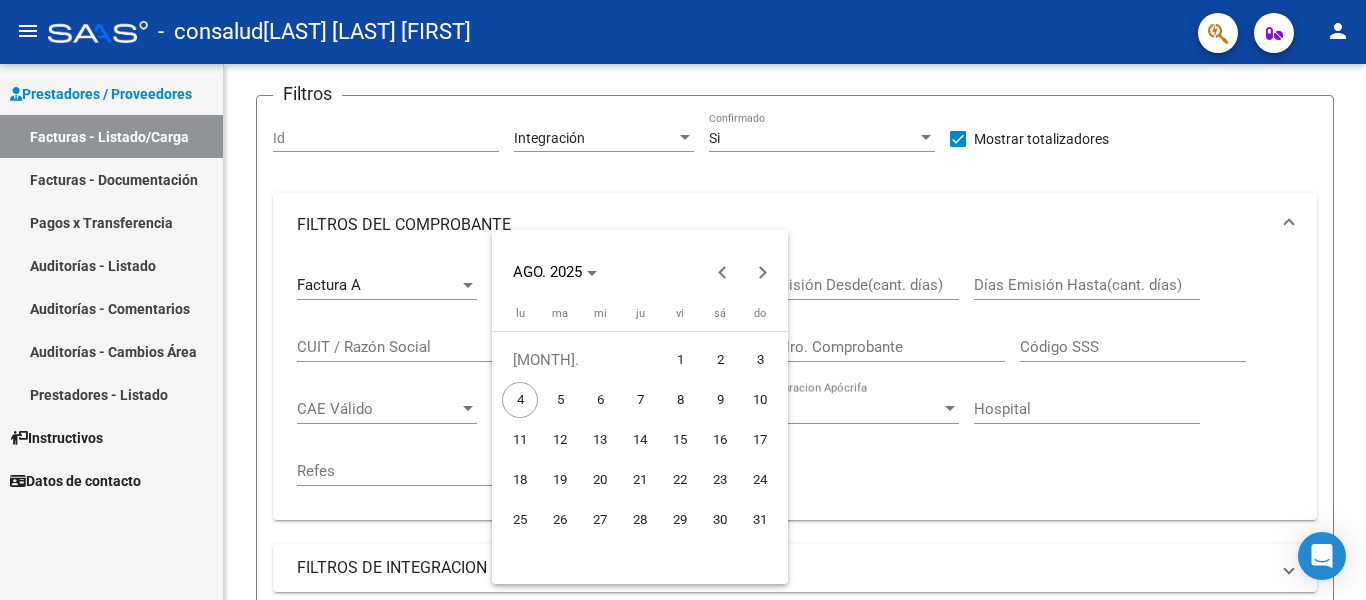 click on "4" at bounding box center (520, 400) 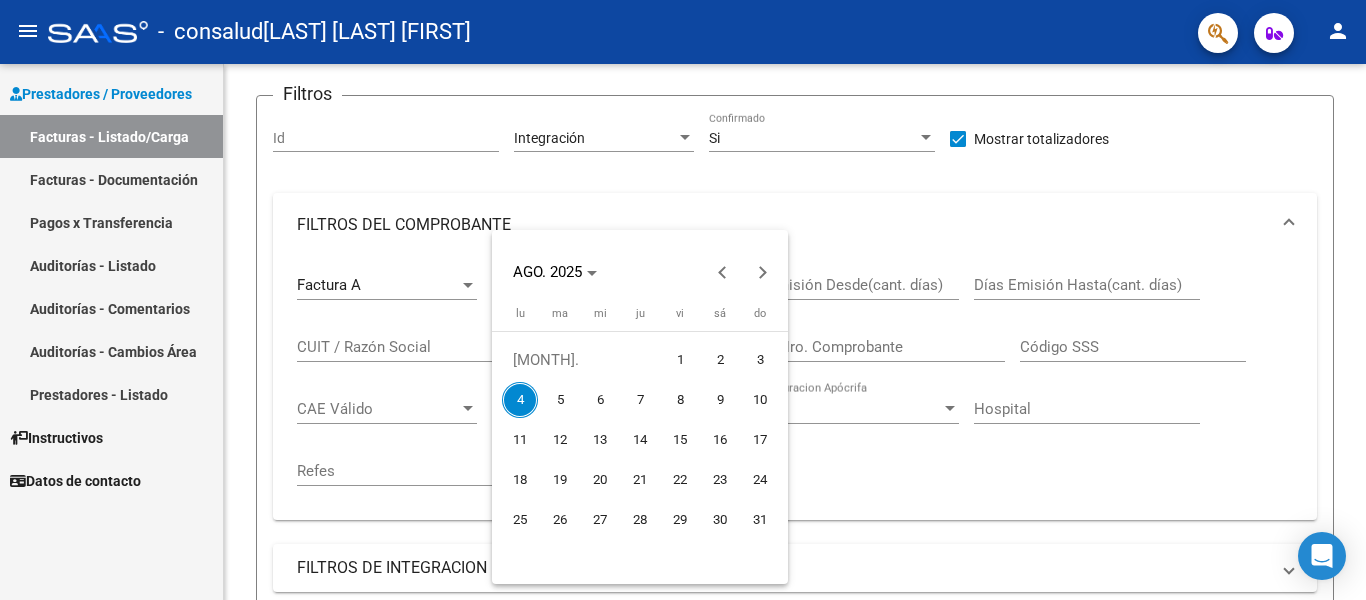 click on "4" at bounding box center [520, 400] 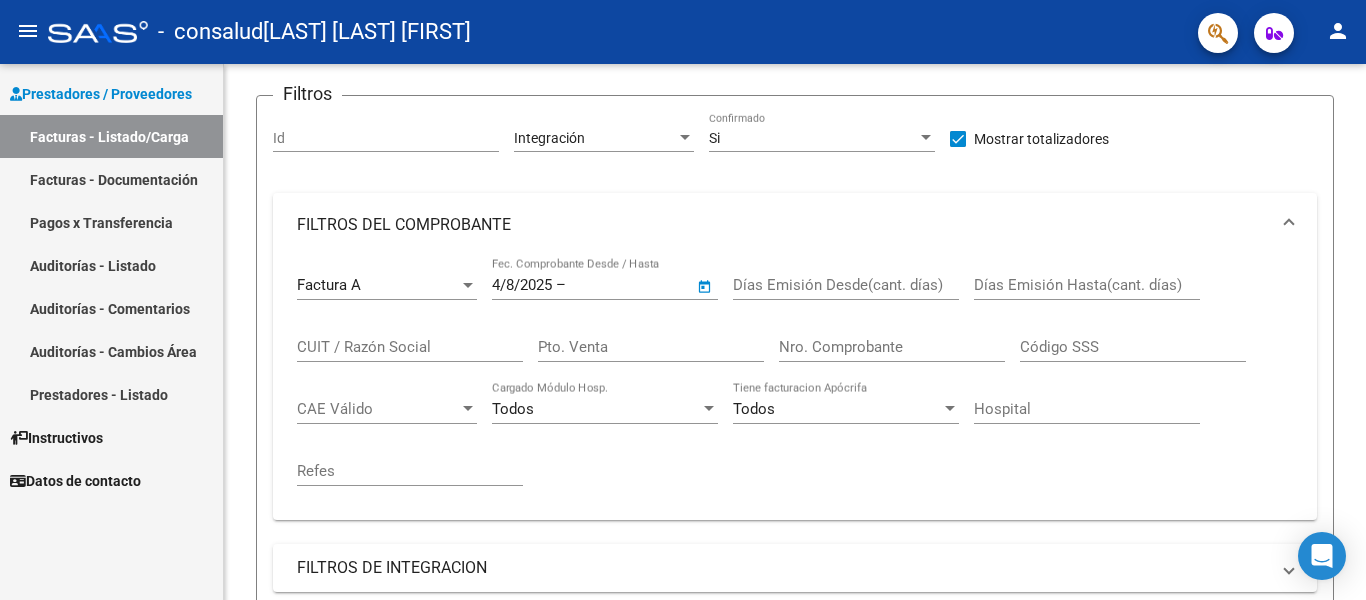 type on "4/8/2025" 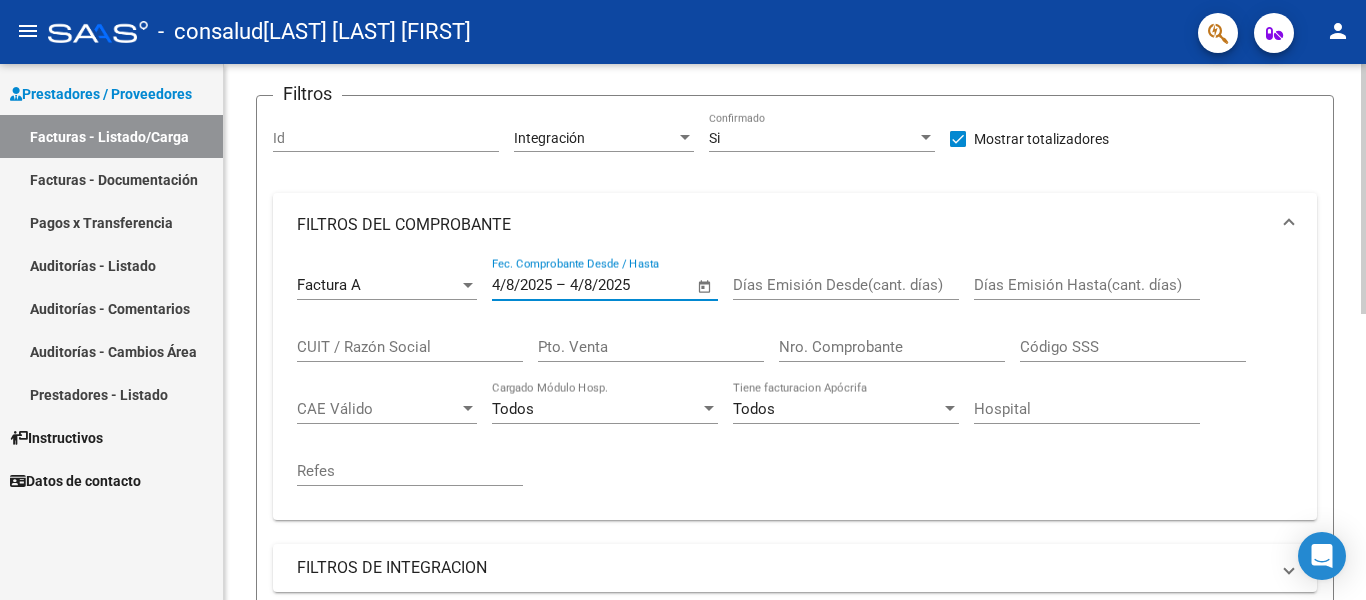 click on "Días Emisión Desde(cant. días)" at bounding box center (846, 285) 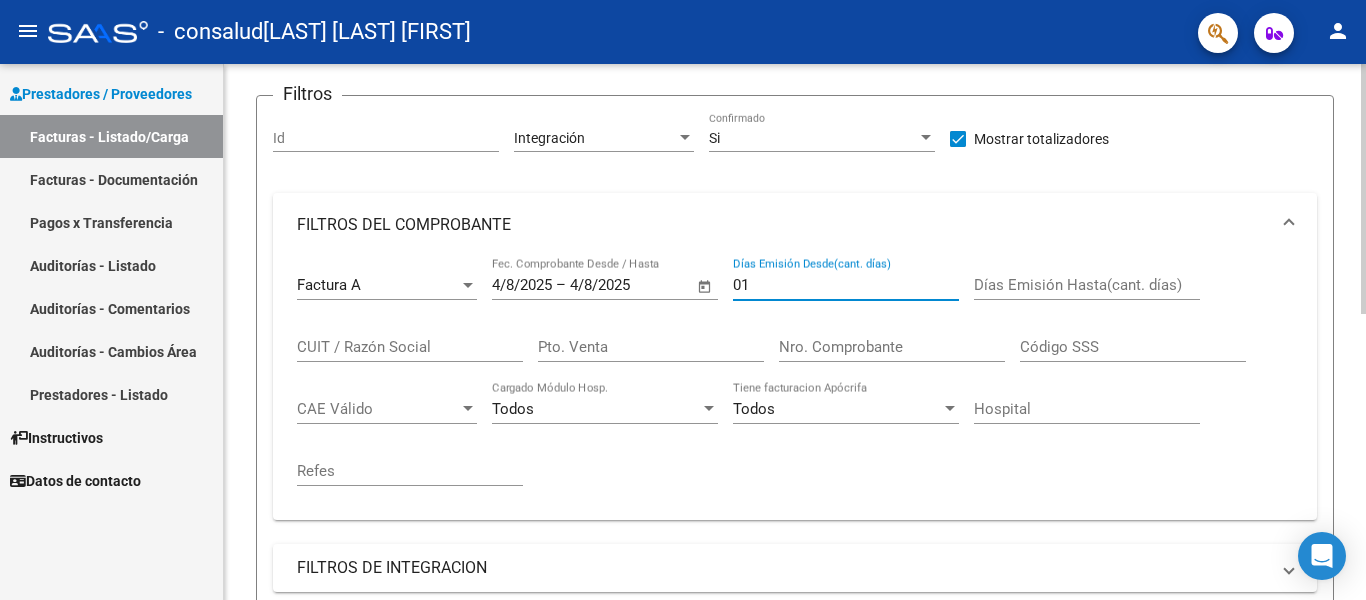 type on "0" 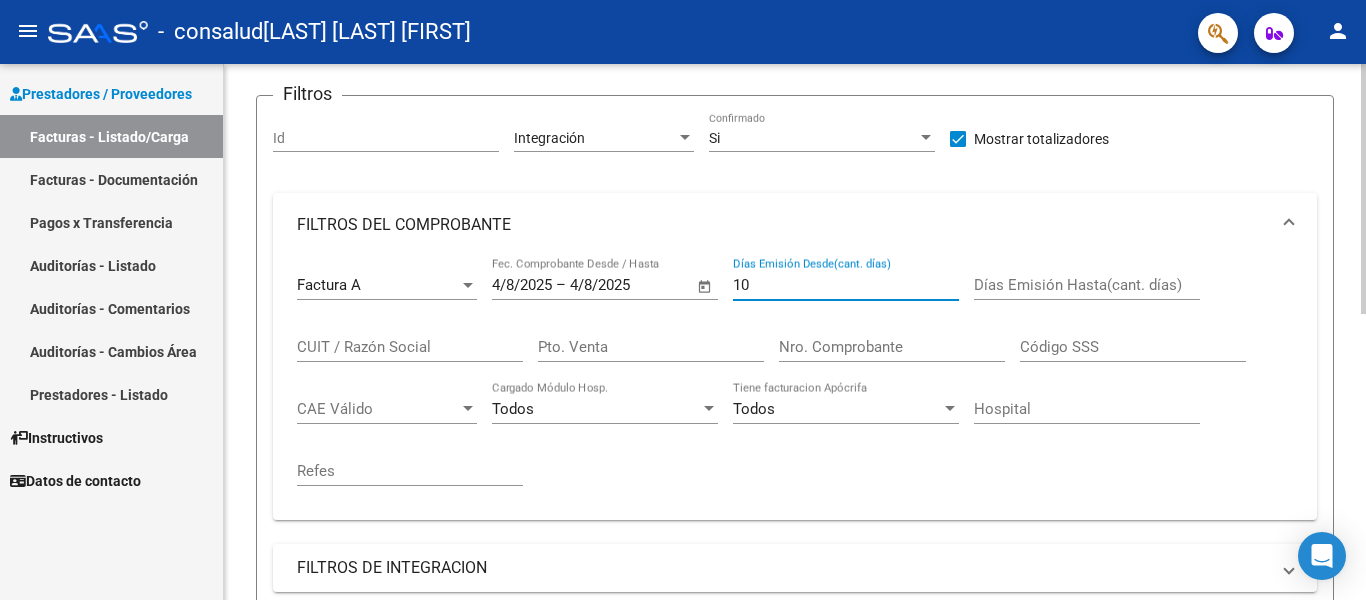 type on "10" 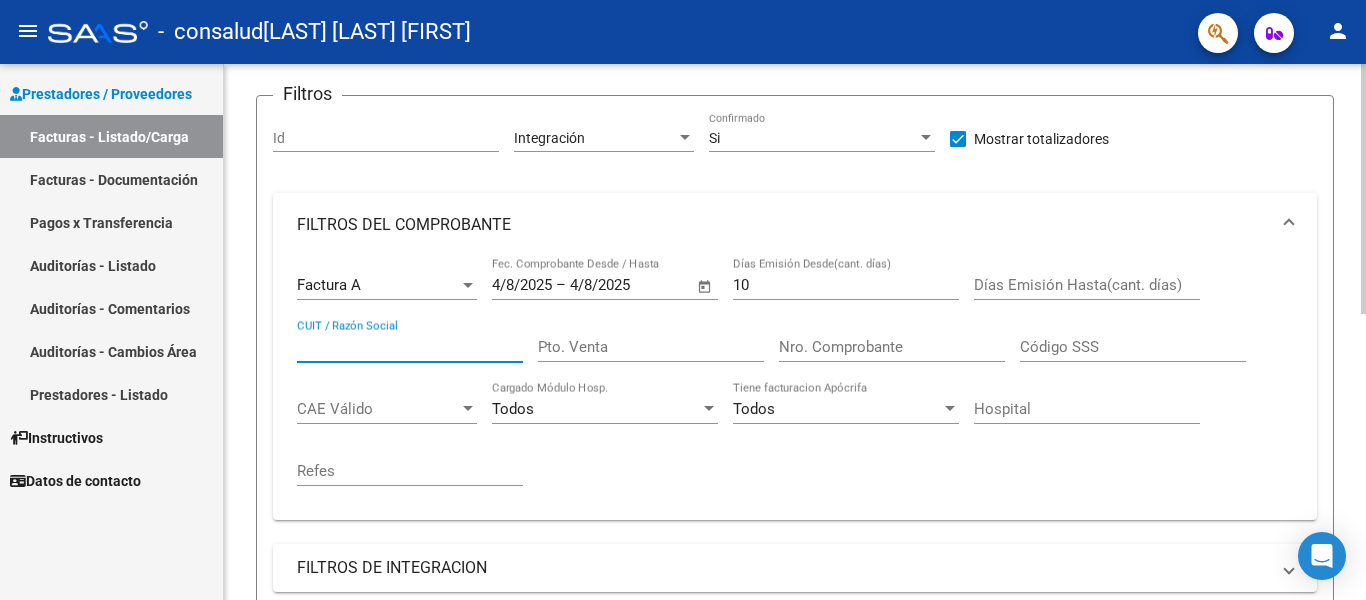 click on "CUIT / Razón Social" at bounding box center [410, 347] 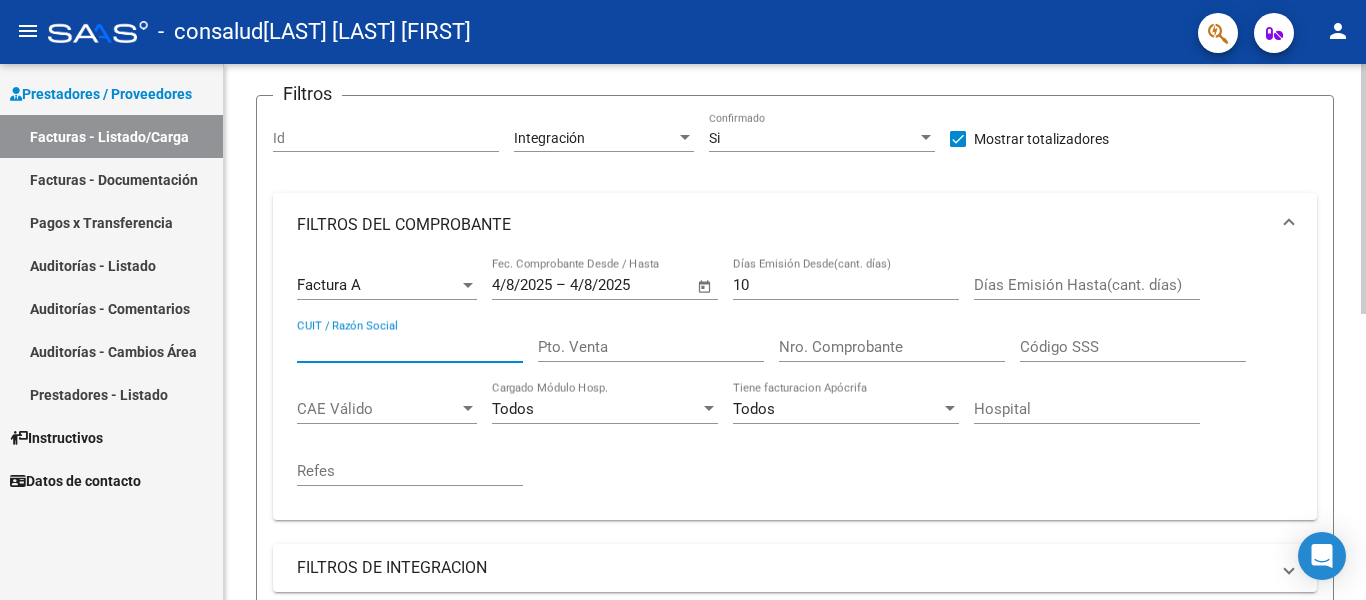 type on "3" 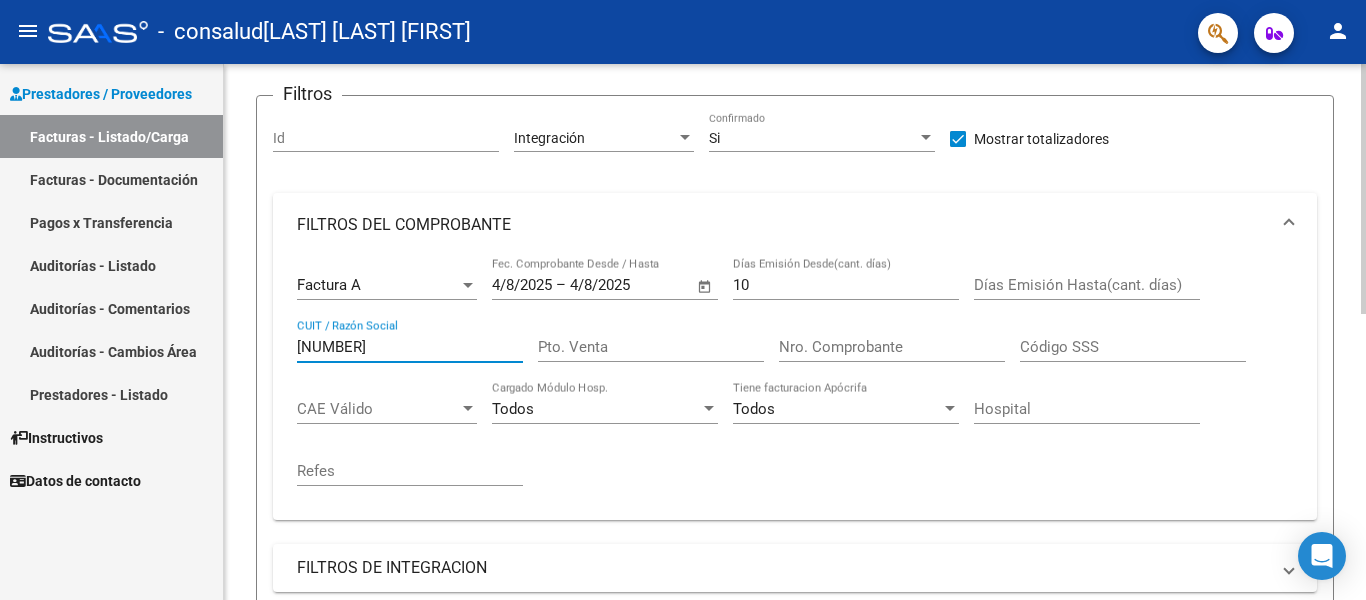 type on "[NUMBER]" 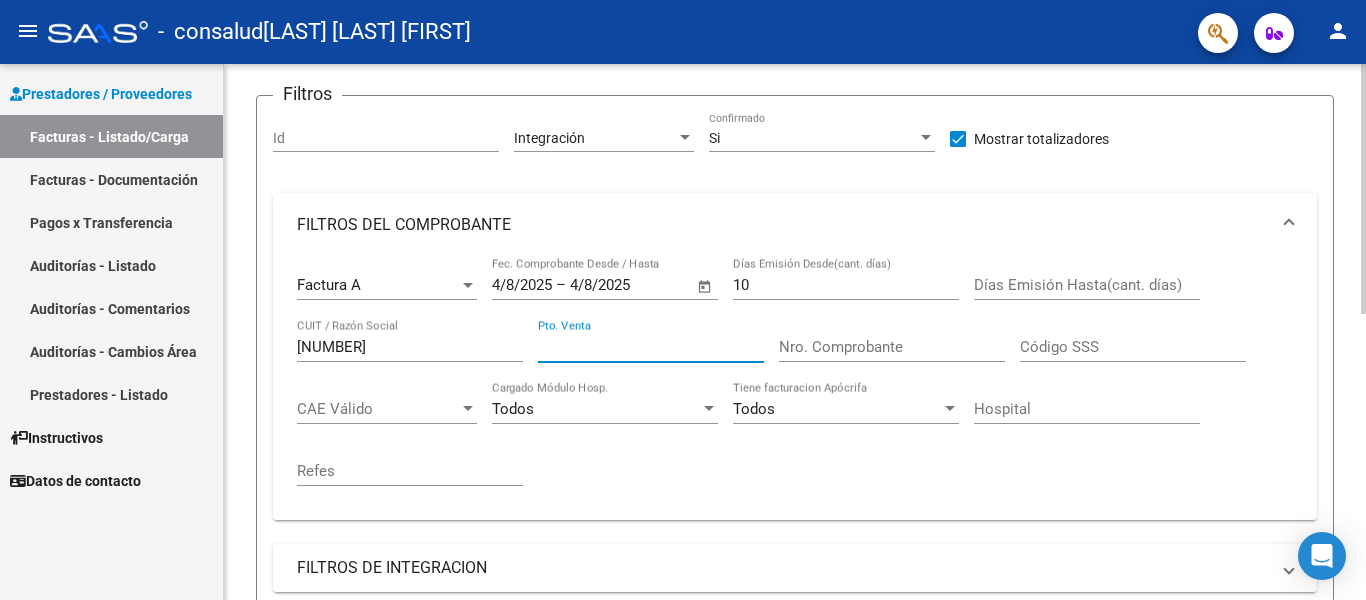 click on "Pto. Venta" at bounding box center [651, 347] 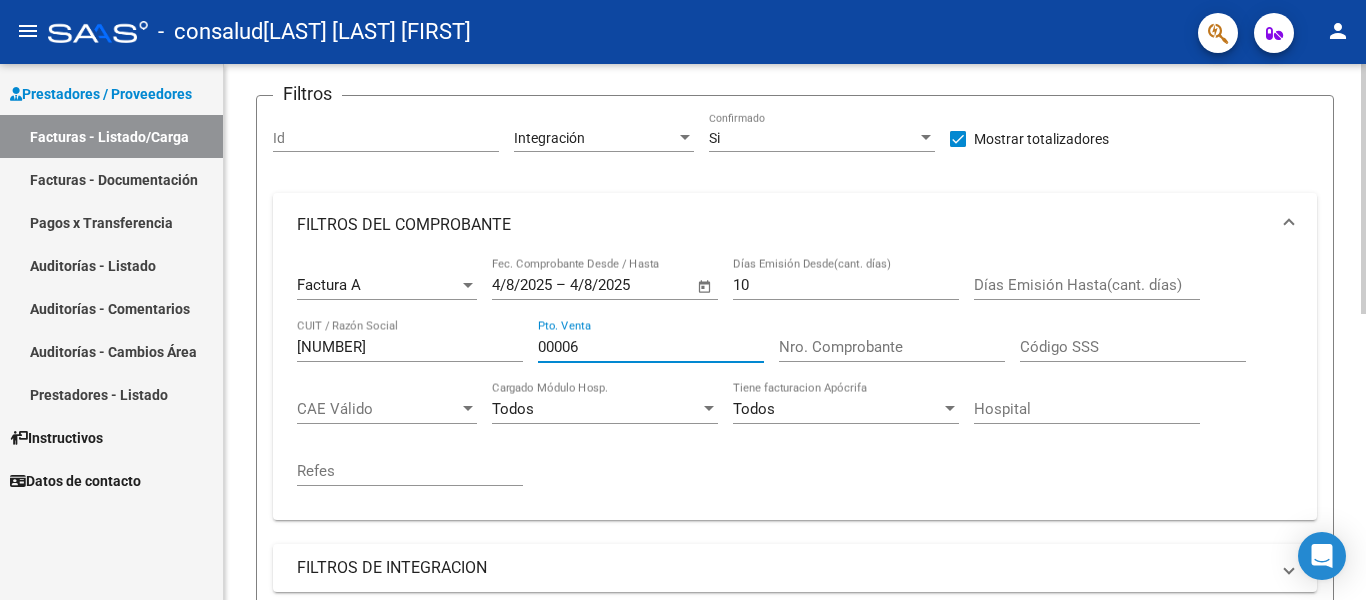 type on "00006" 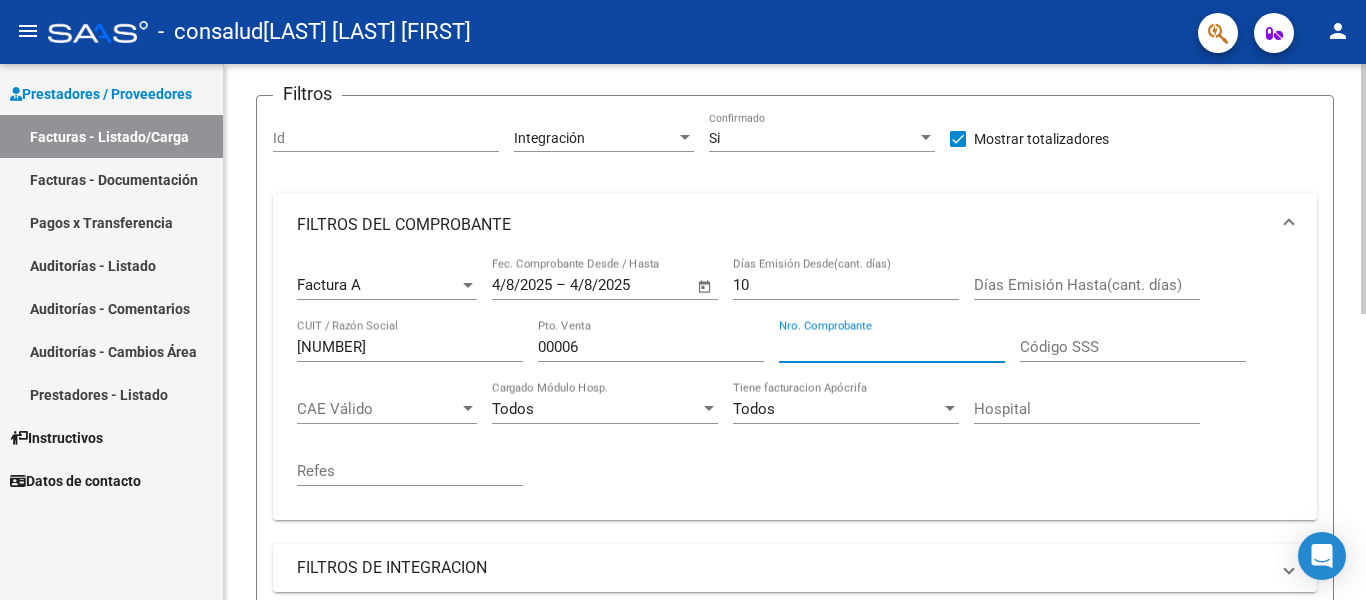 click on "Nro. Comprobante" at bounding box center [892, 347] 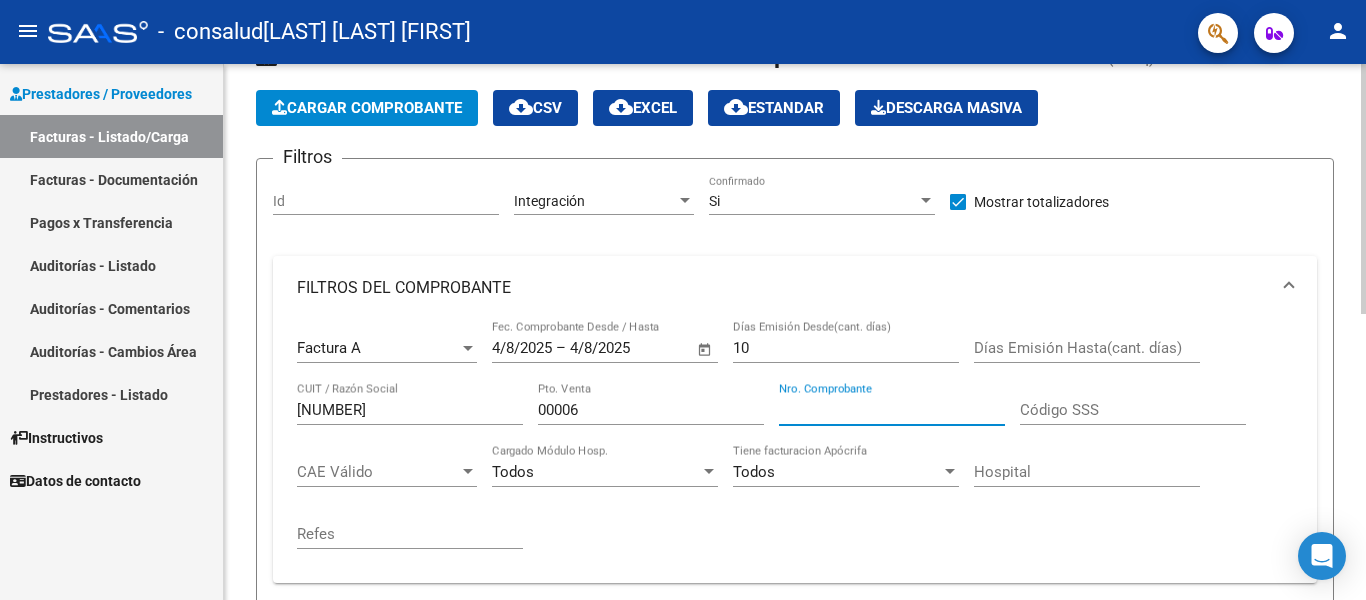 scroll, scrollTop: 12, scrollLeft: 0, axis: vertical 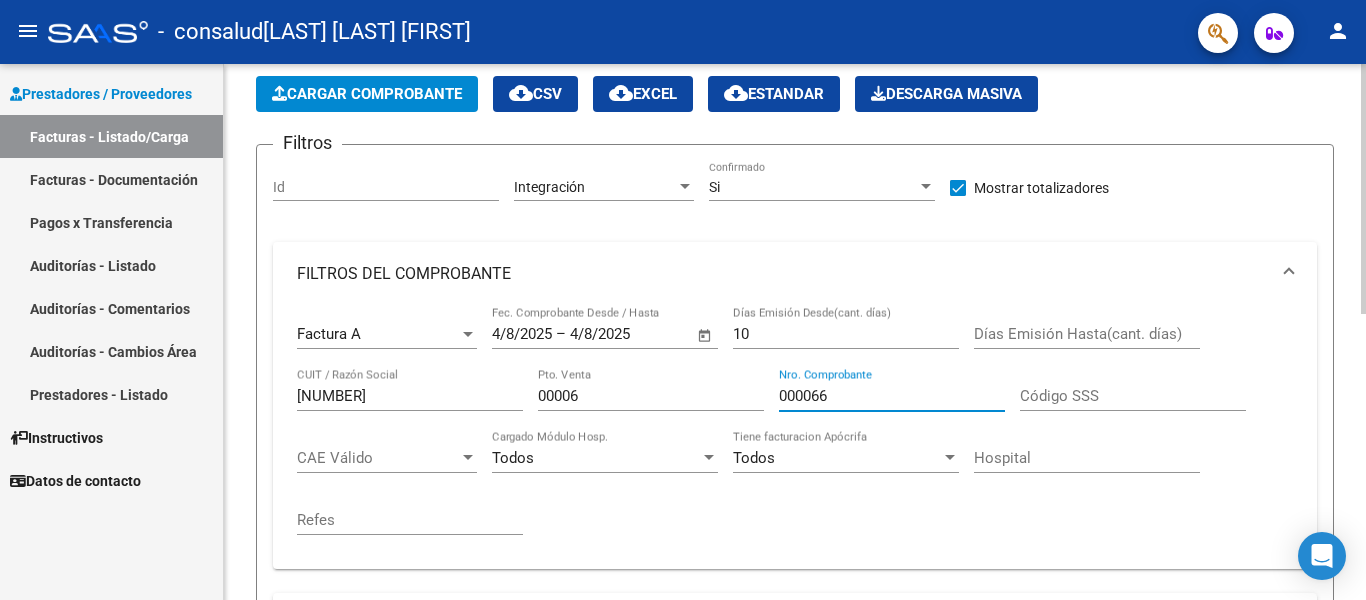 type on "000066" 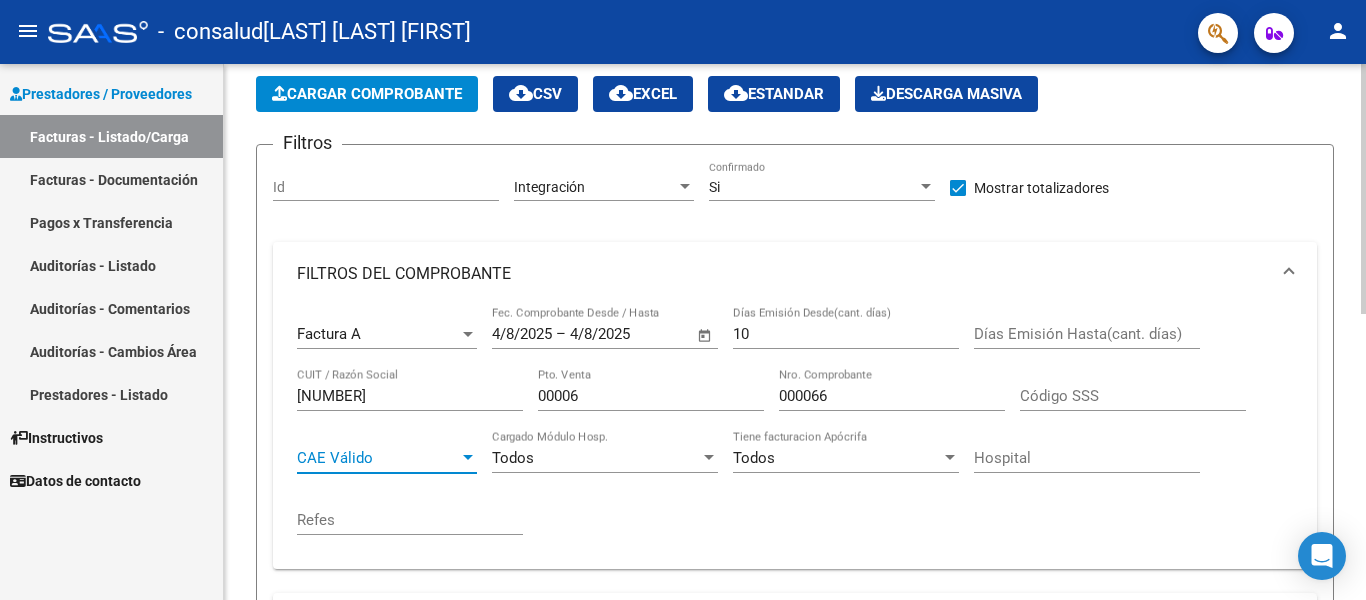 click at bounding box center (468, 458) 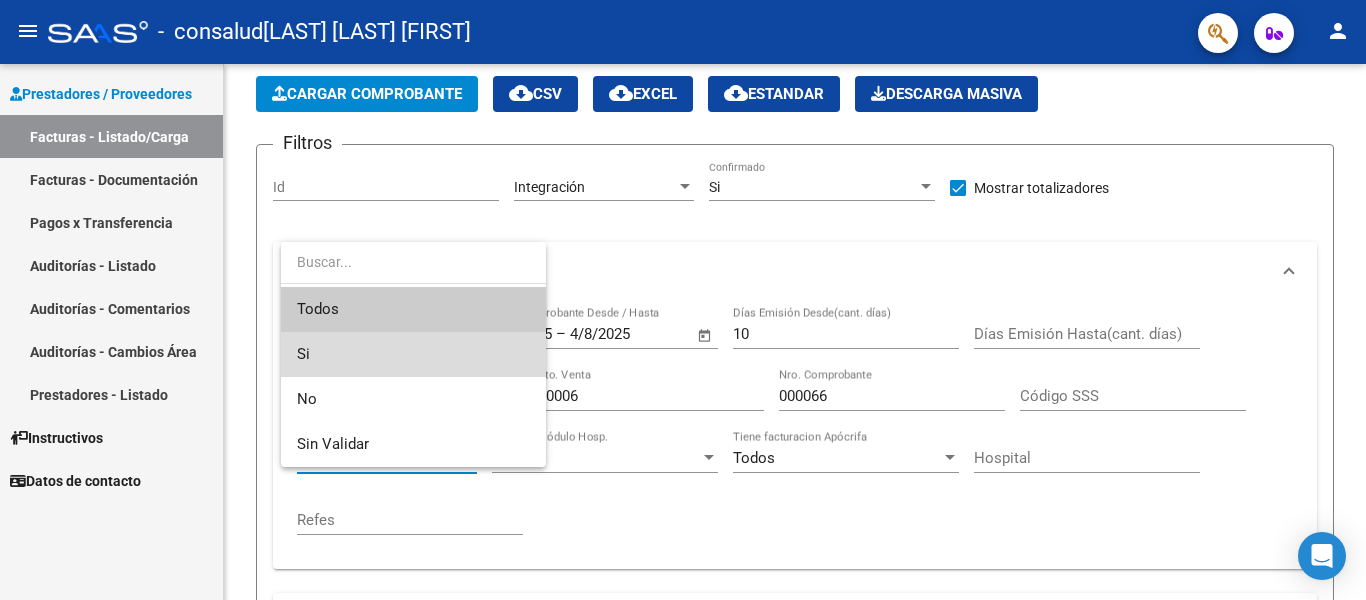 click on "Si" at bounding box center (413, 354) 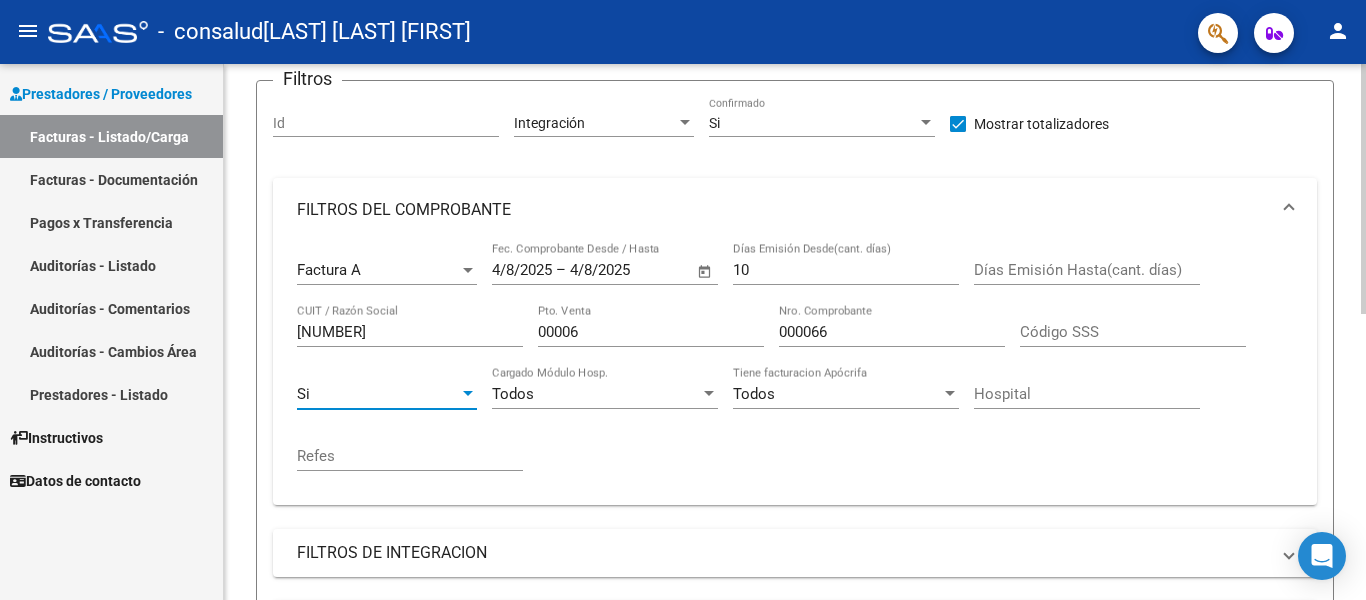scroll, scrollTop: 155, scrollLeft: 0, axis: vertical 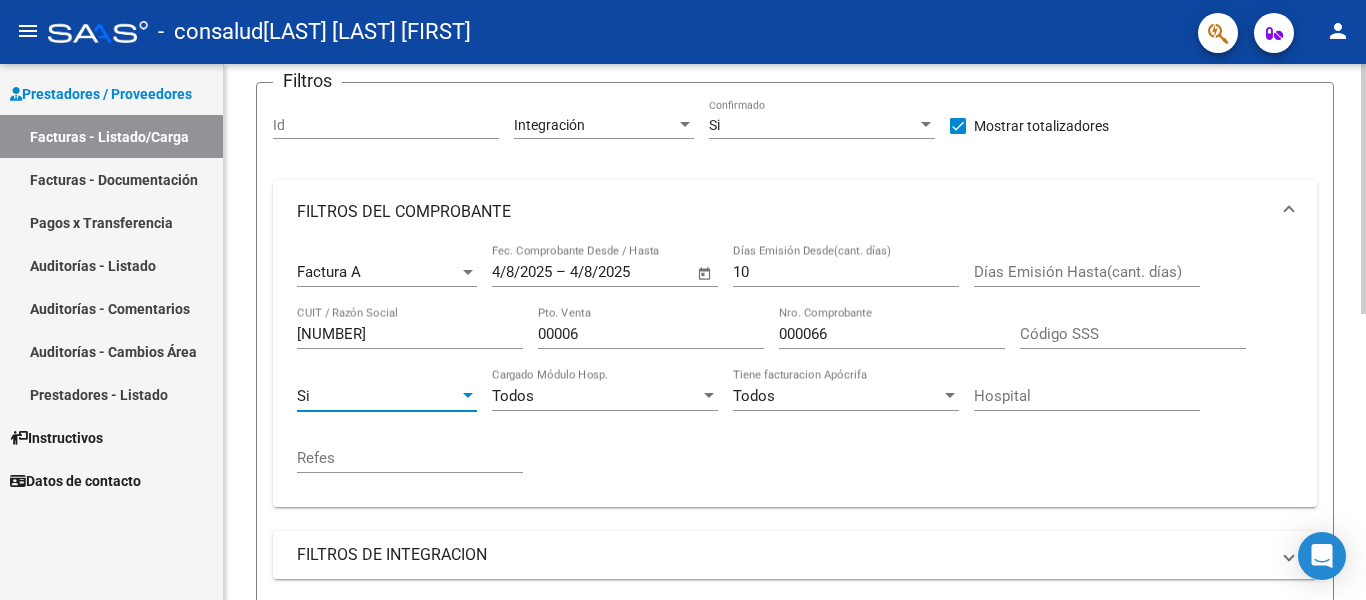 click on "Refes" at bounding box center (410, 458) 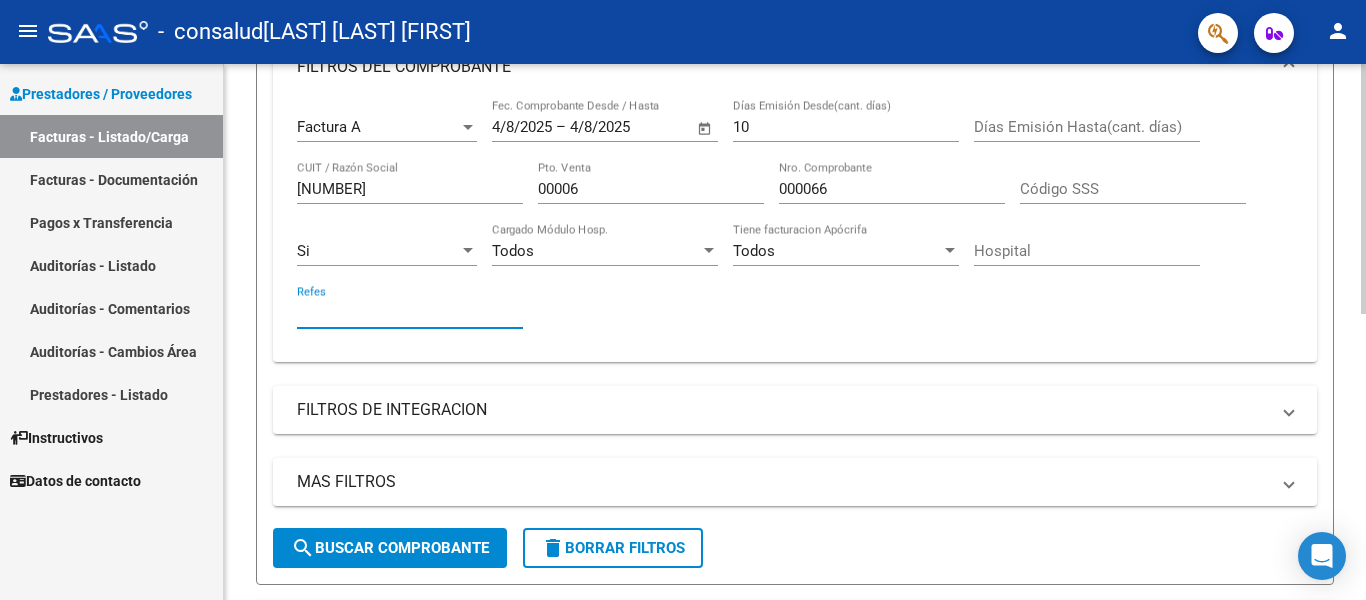 scroll, scrollTop: 293, scrollLeft: 0, axis: vertical 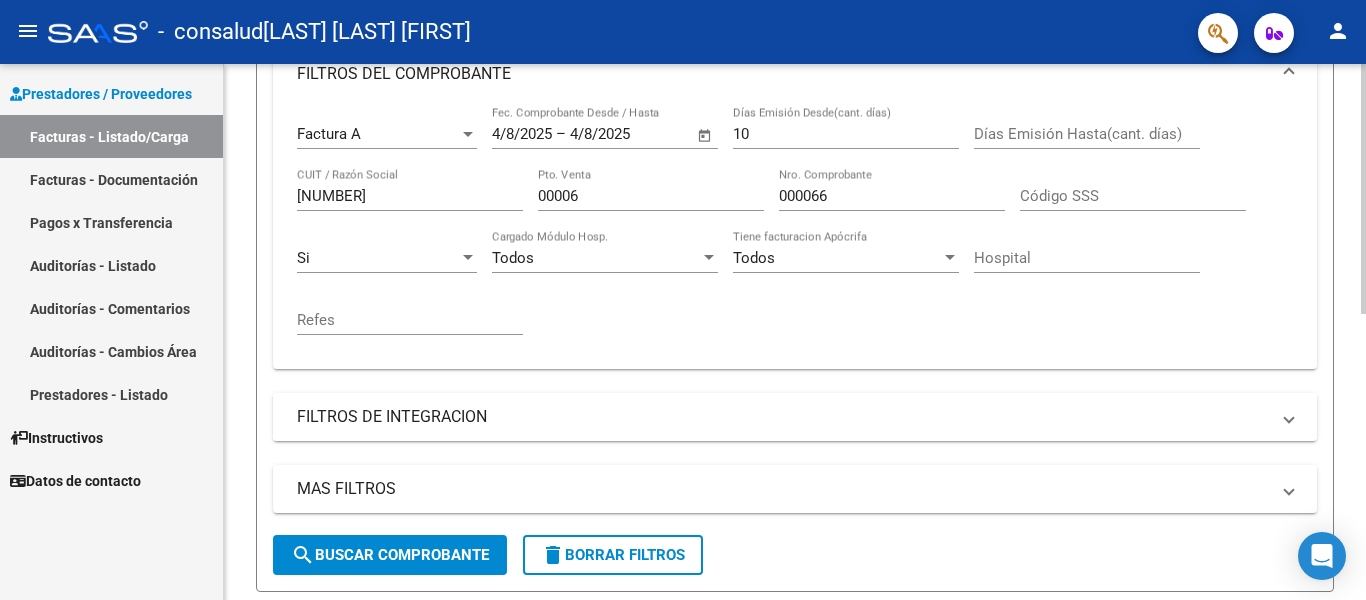 click on "FILTROS DE INTEGRACION" at bounding box center (783, 417) 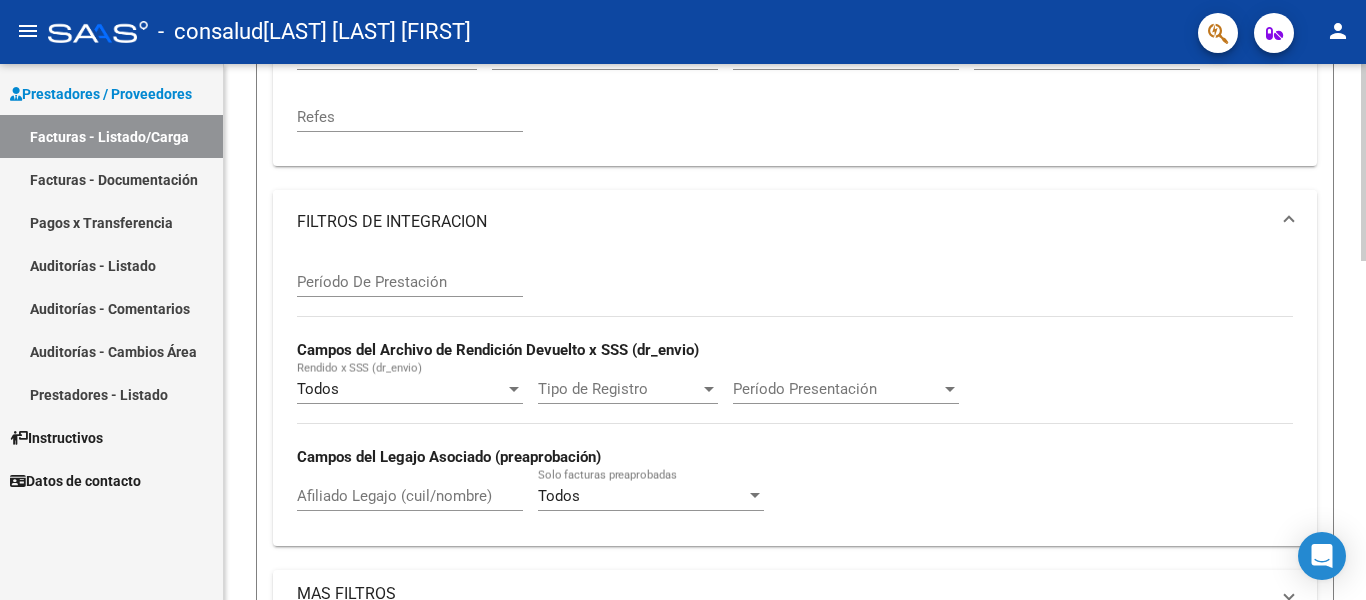 scroll, scrollTop: 493, scrollLeft: 0, axis: vertical 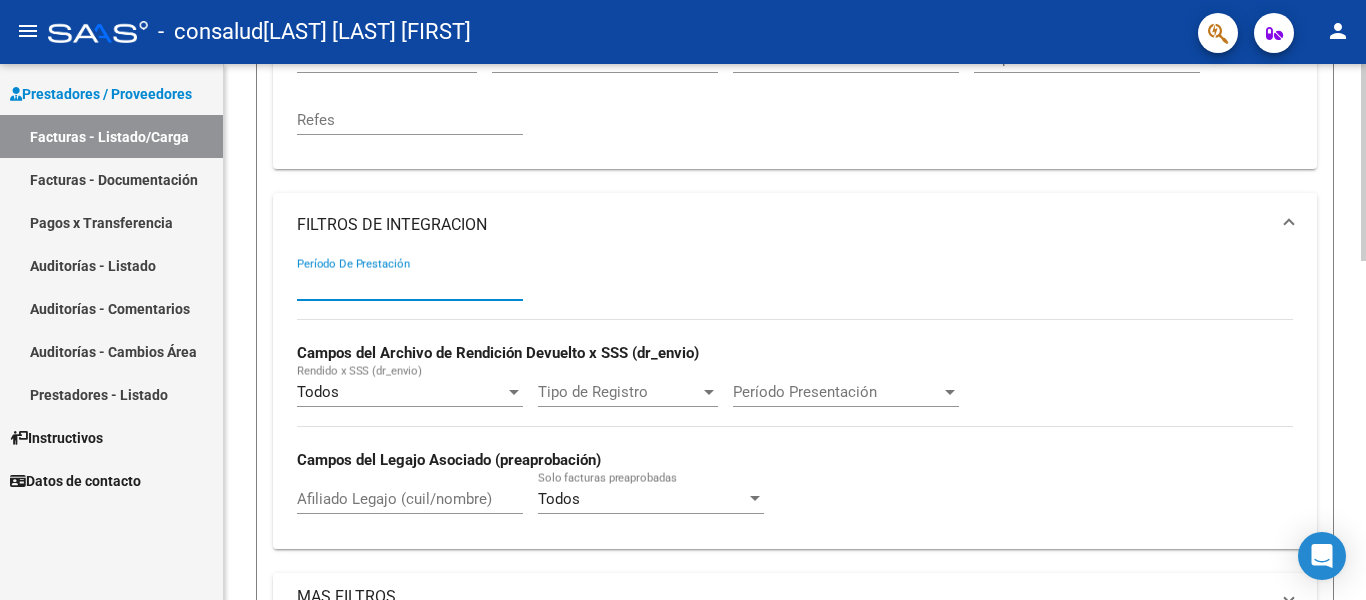 click on "Período De Prestación" at bounding box center (410, 285) 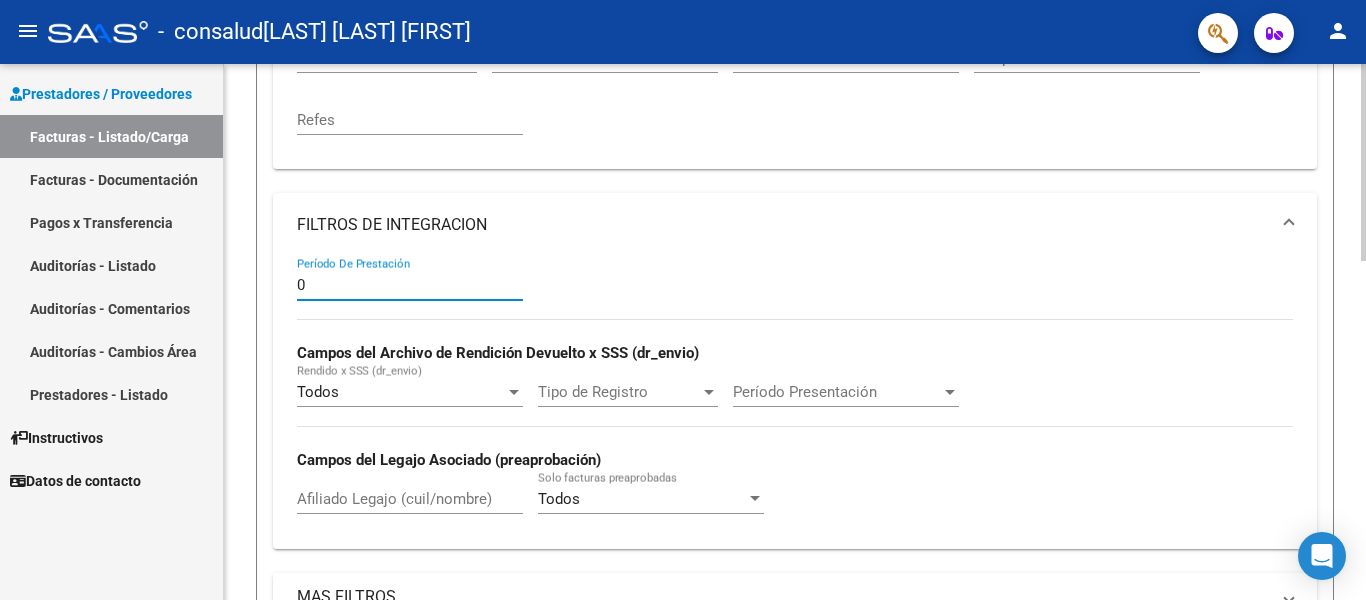 type on "01" 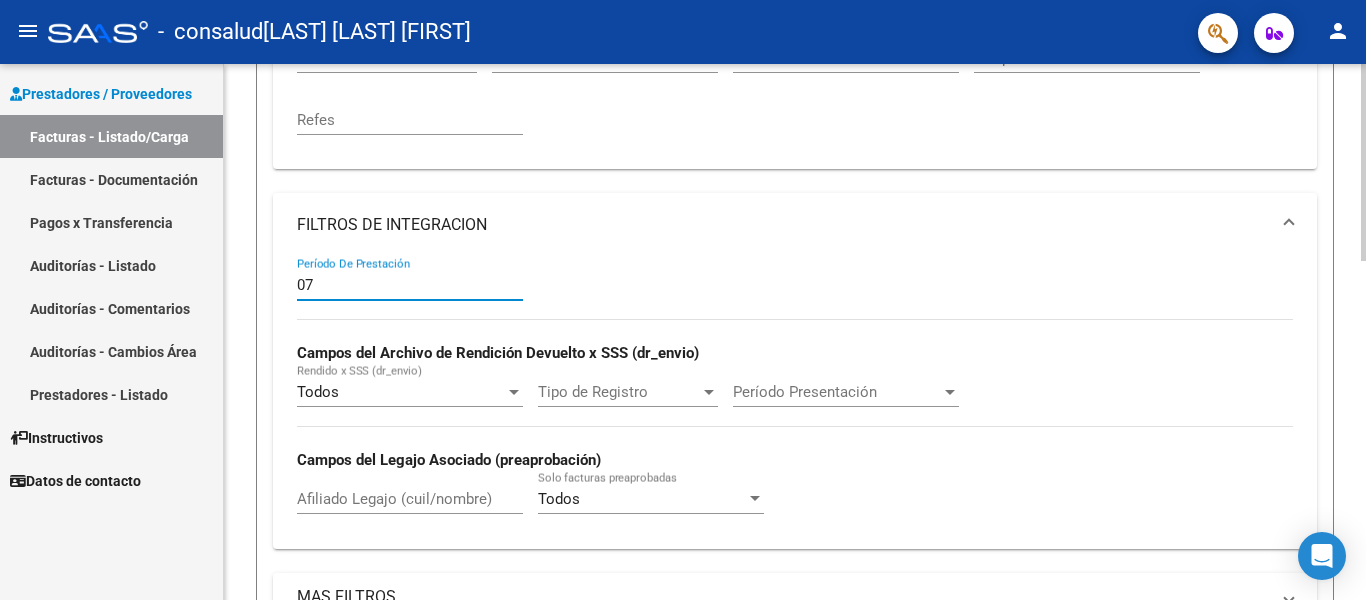 type on "07" 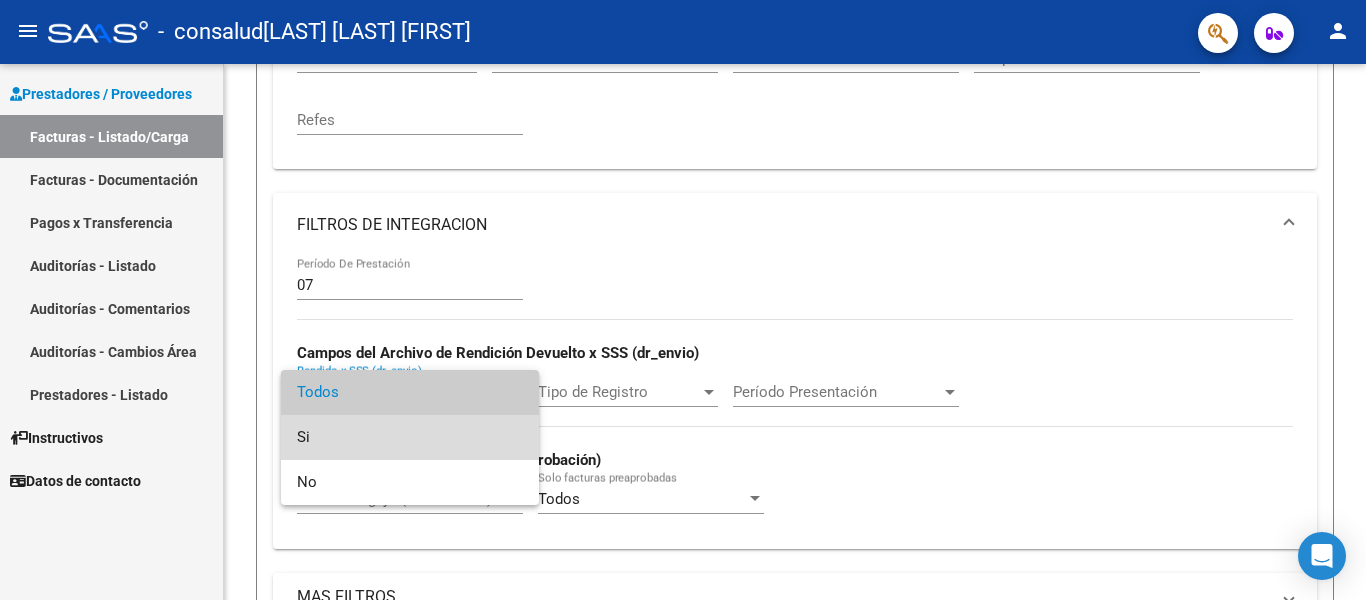 click on "Si" at bounding box center (410, 437) 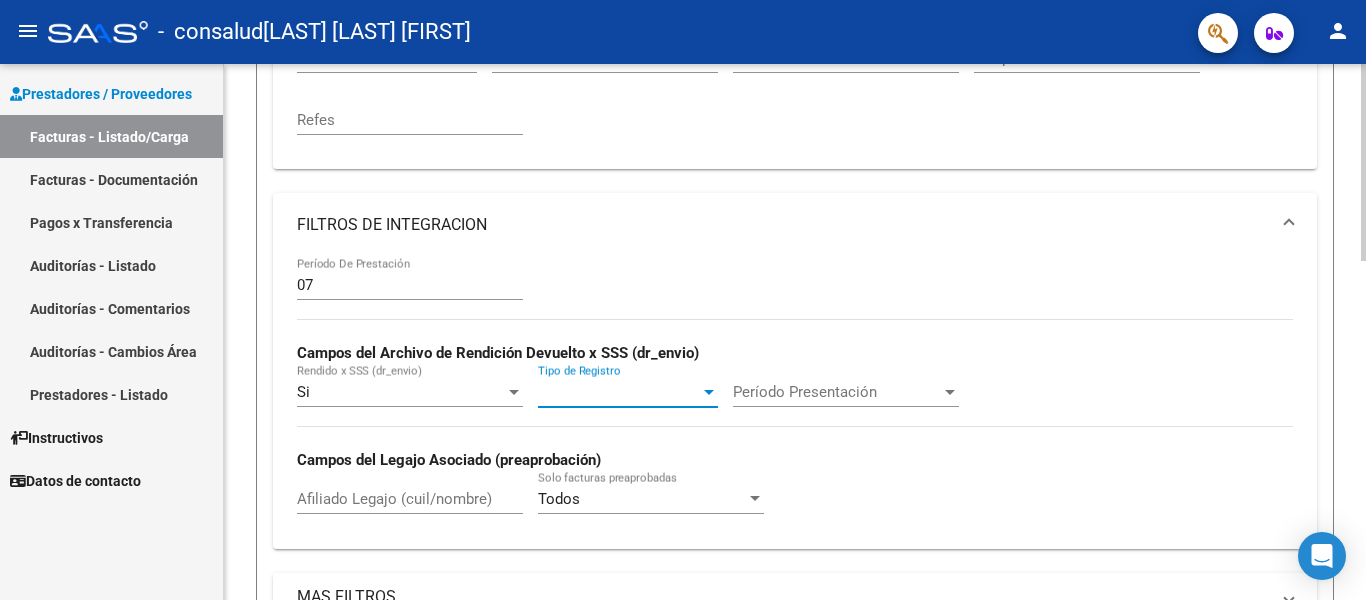 click at bounding box center [709, 392] 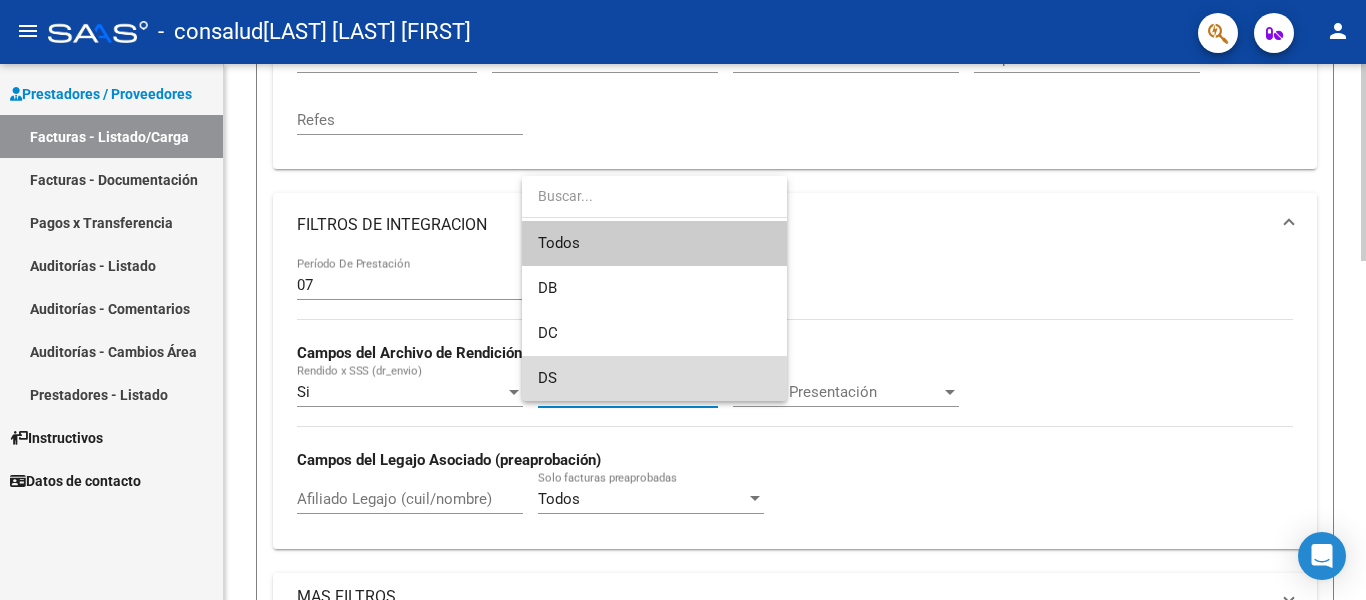 click on "DS" at bounding box center (654, 378) 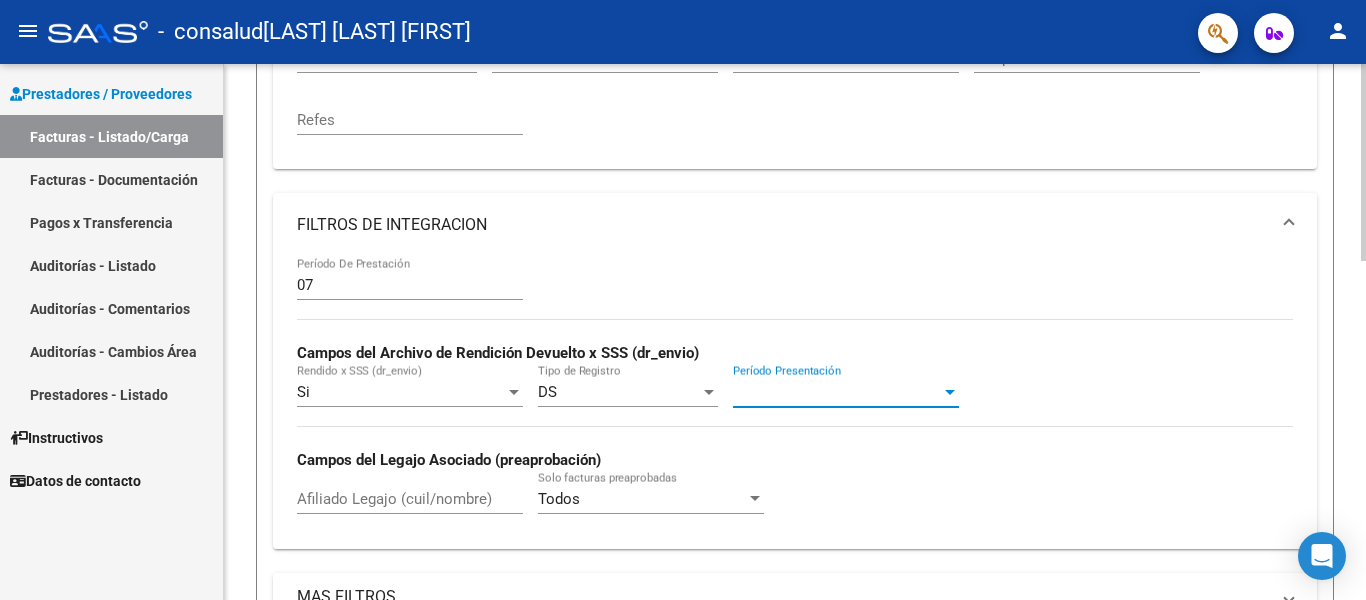 click on "Período Presentación" at bounding box center (837, 392) 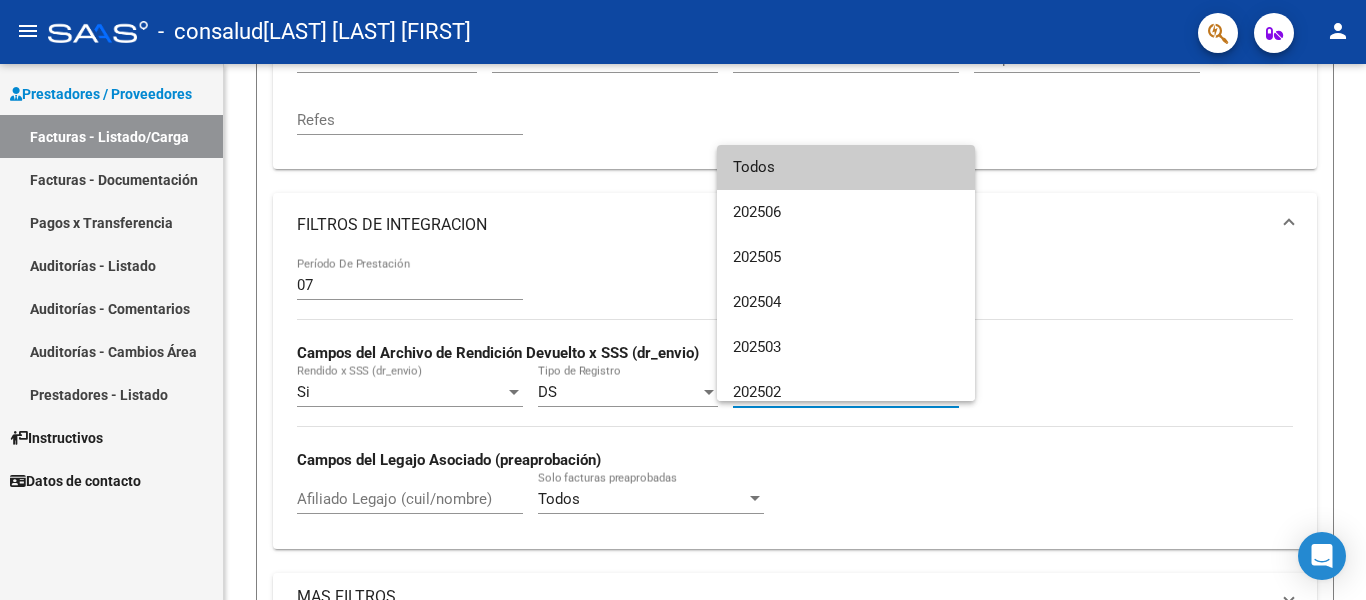 click on "Todos   [YEAR]   [YEAR]   [YEAR]   [YEAR]   [YEAR]" at bounding box center (846, 273) 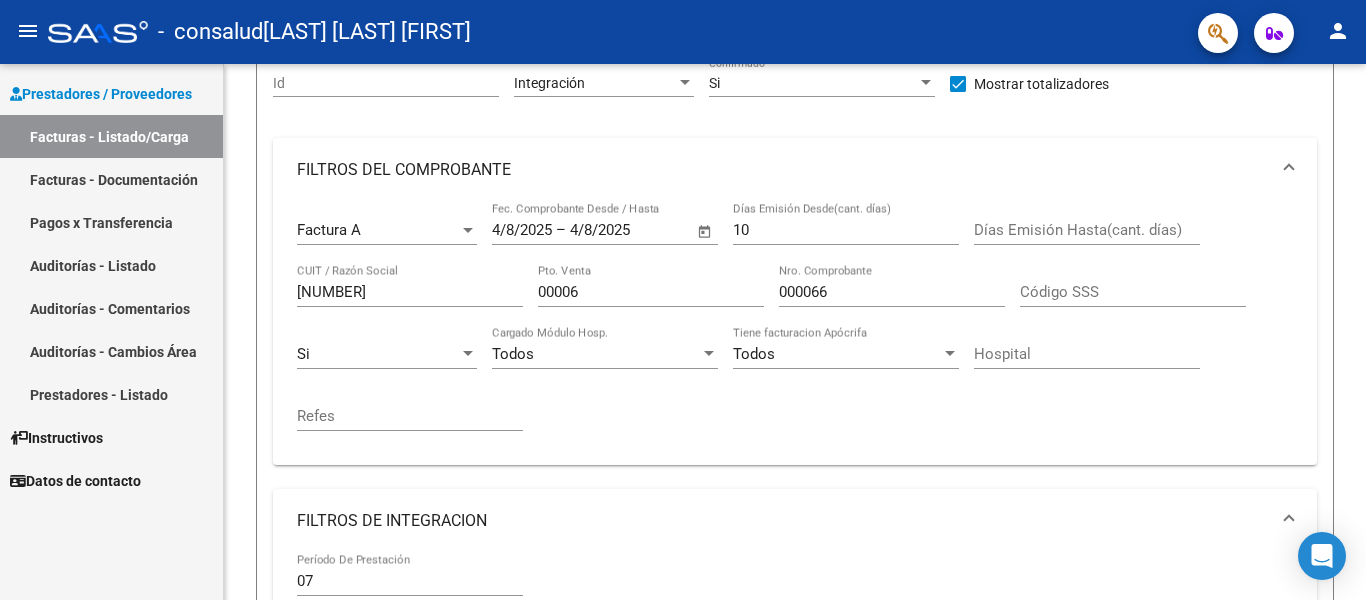 scroll, scrollTop: 150, scrollLeft: 0, axis: vertical 